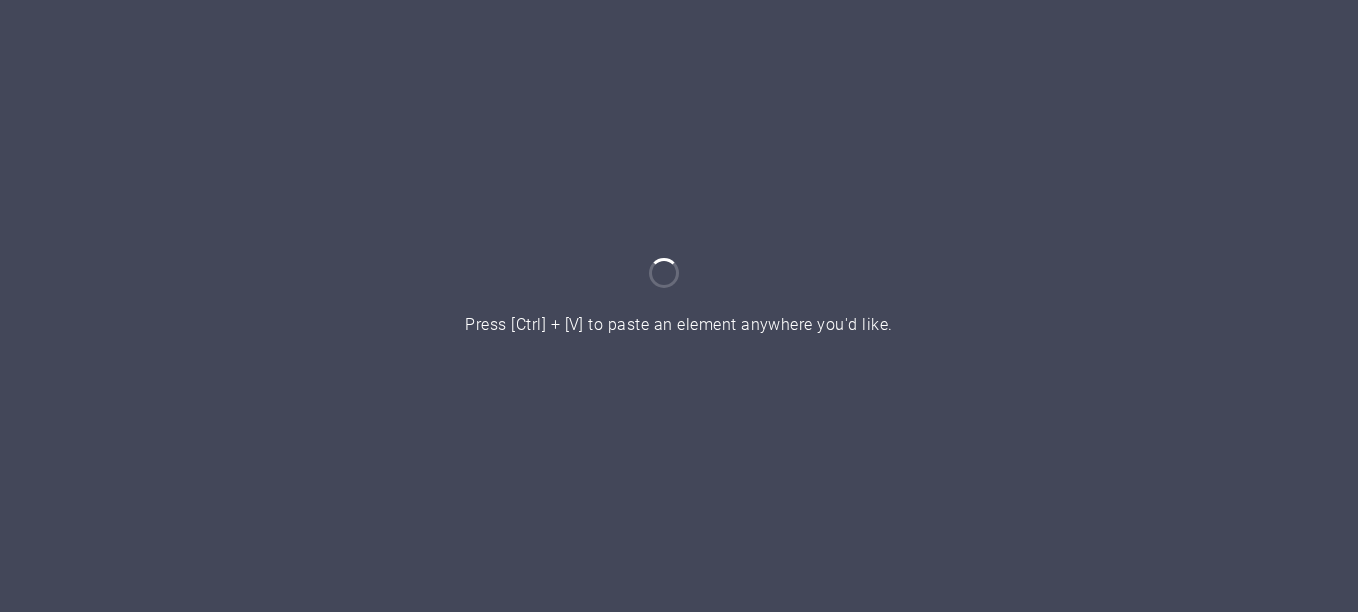 scroll, scrollTop: 0, scrollLeft: 0, axis: both 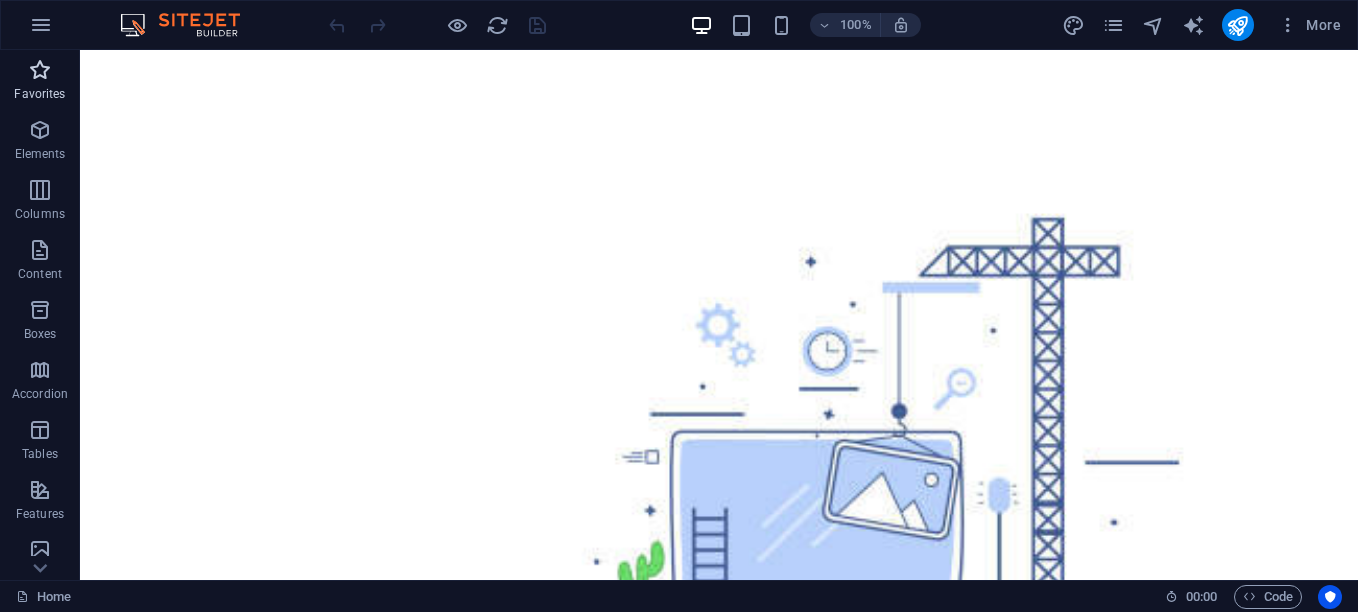 click at bounding box center (40, 70) 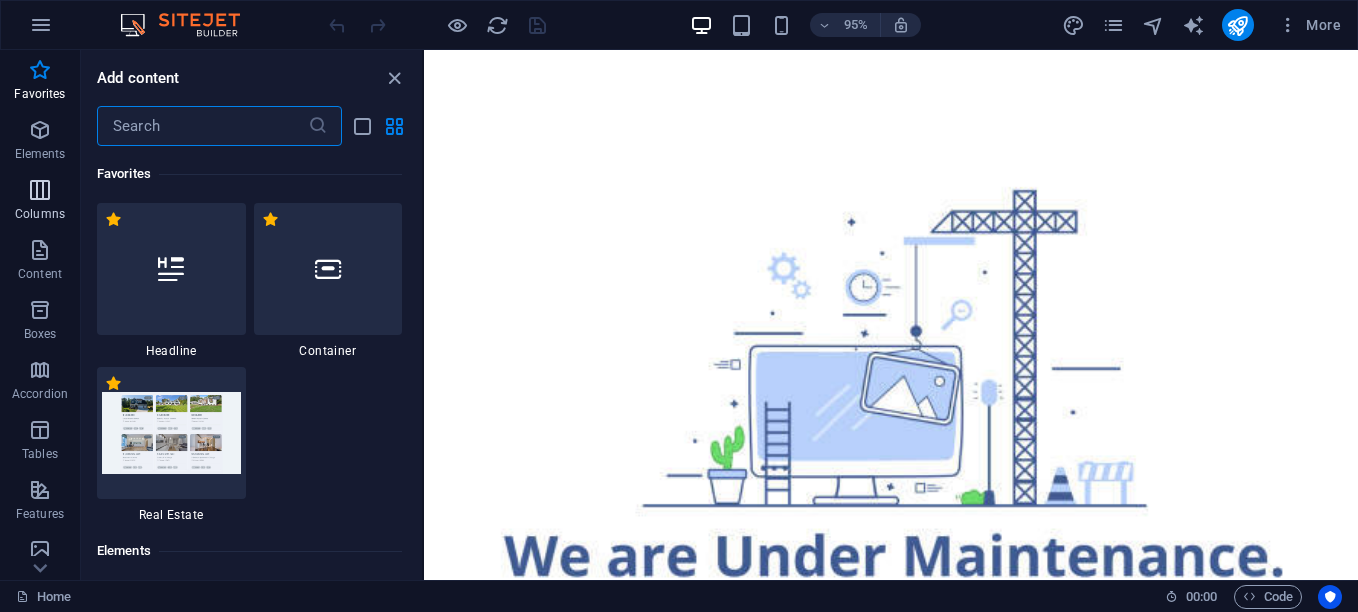 click on "Columns" at bounding box center (40, 202) 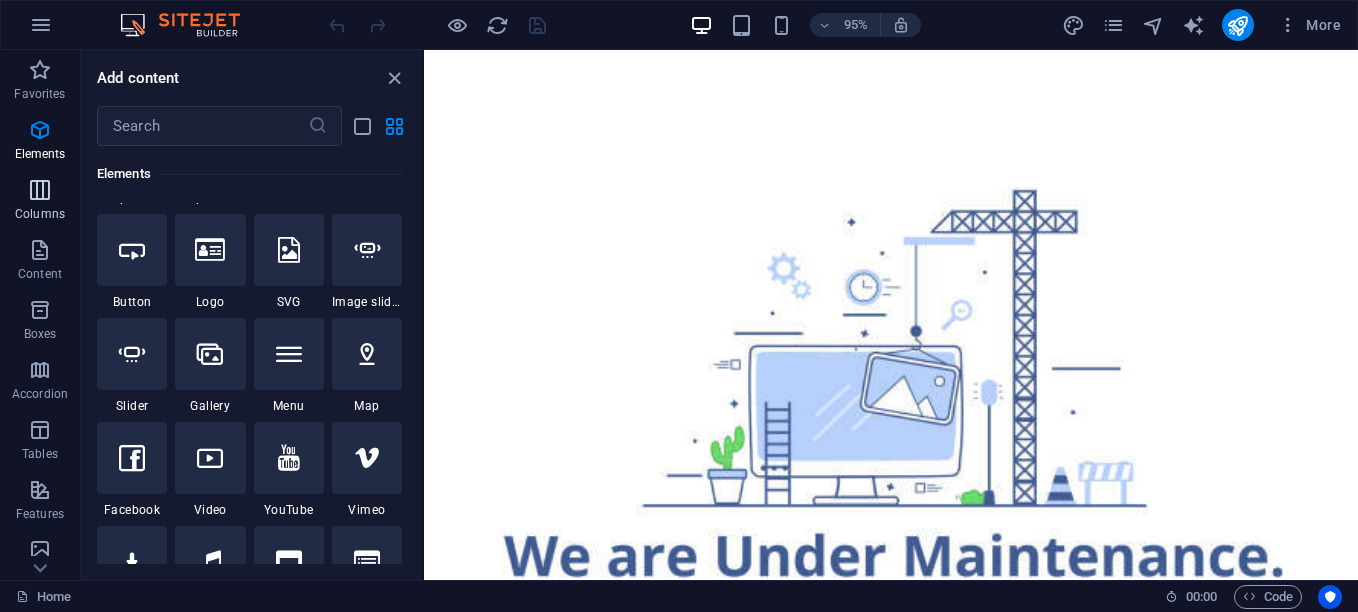 scroll, scrollTop: 1154, scrollLeft: 0, axis: vertical 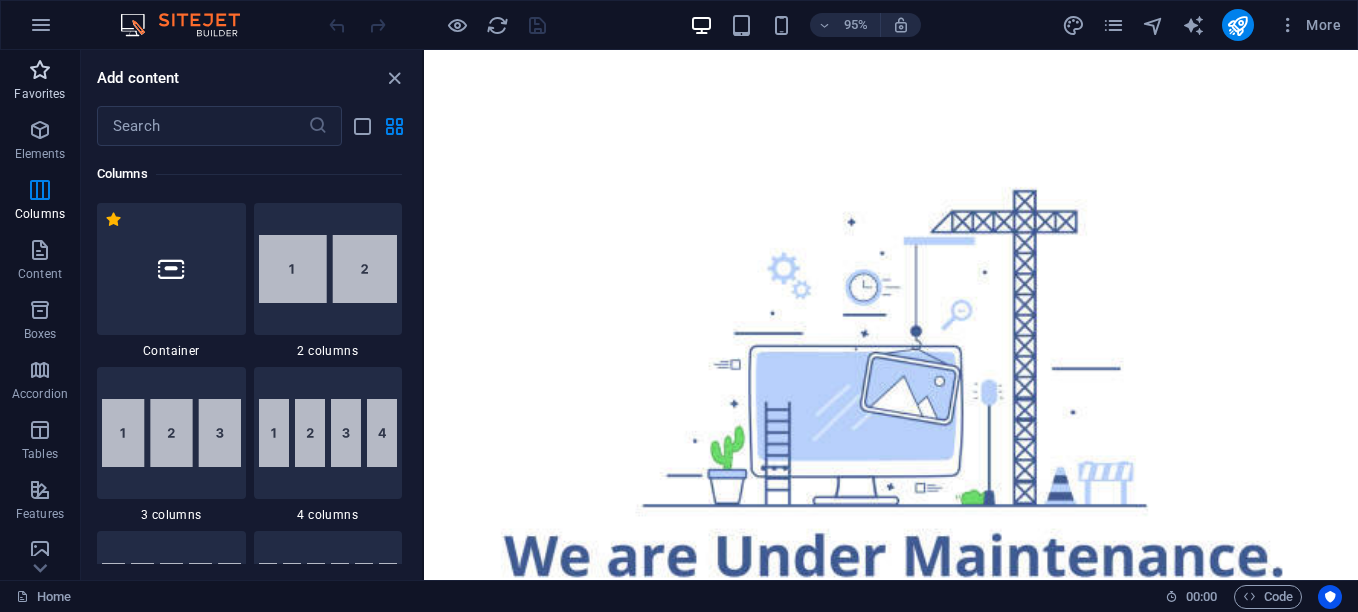 click at bounding box center (40, 70) 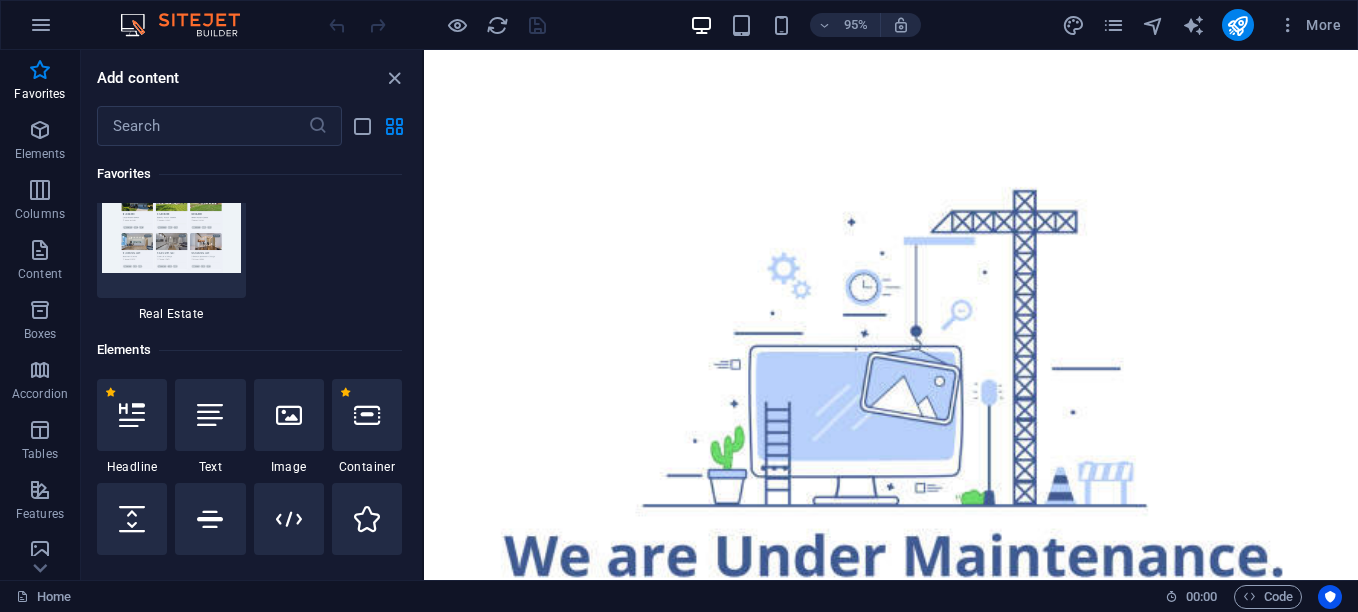 scroll, scrollTop: 200, scrollLeft: 0, axis: vertical 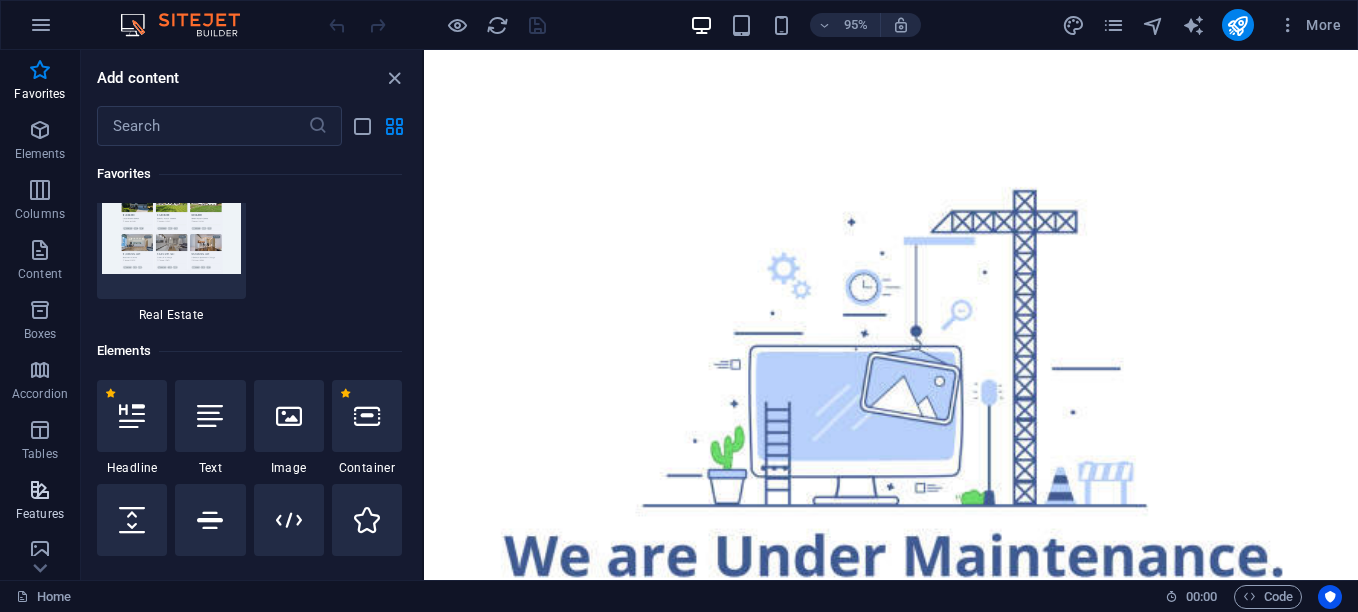 click on "Features" at bounding box center (40, 502) 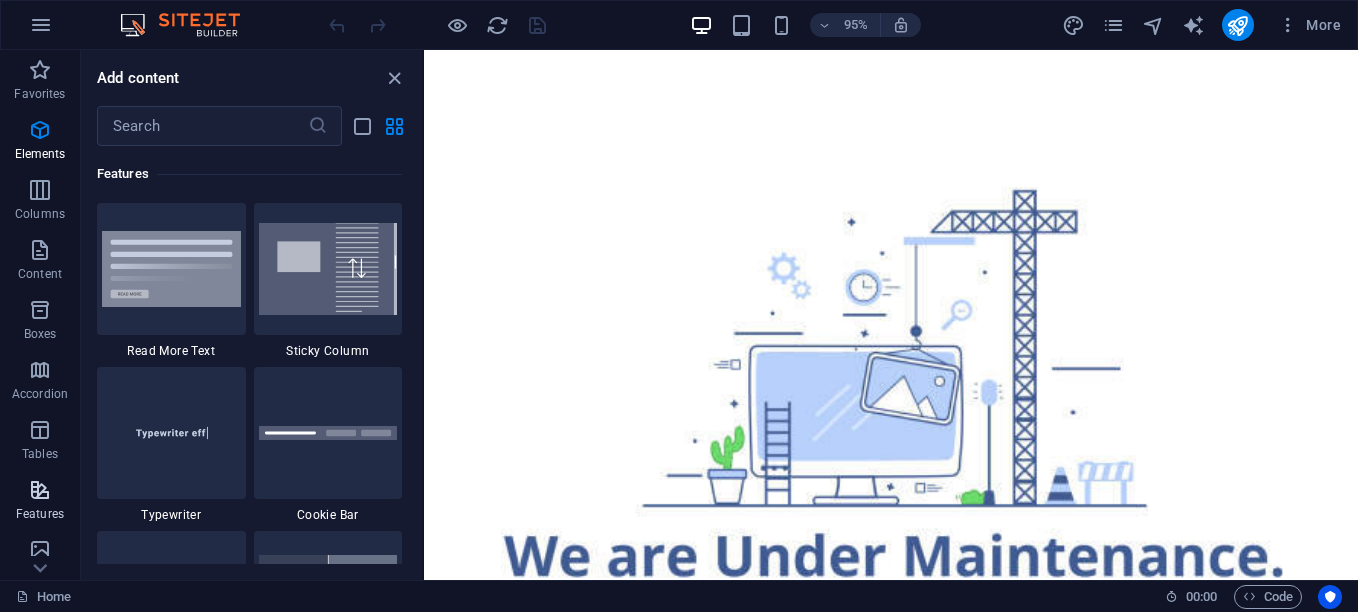 scroll, scrollTop: 7959, scrollLeft: 0, axis: vertical 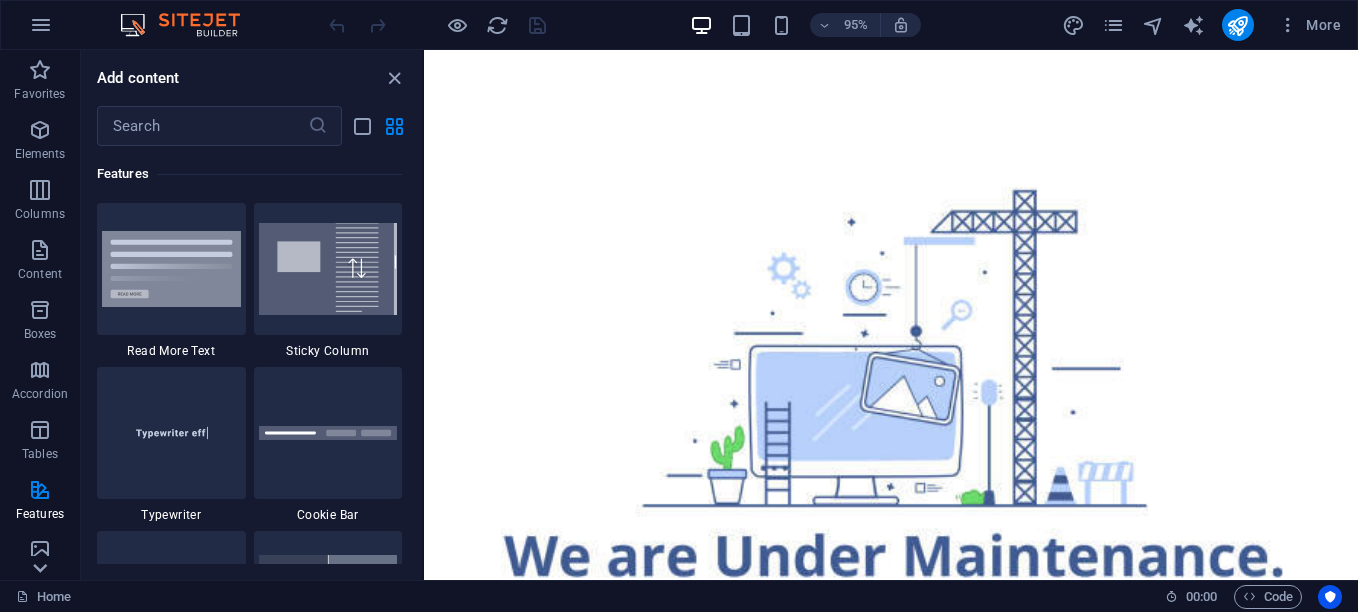 click 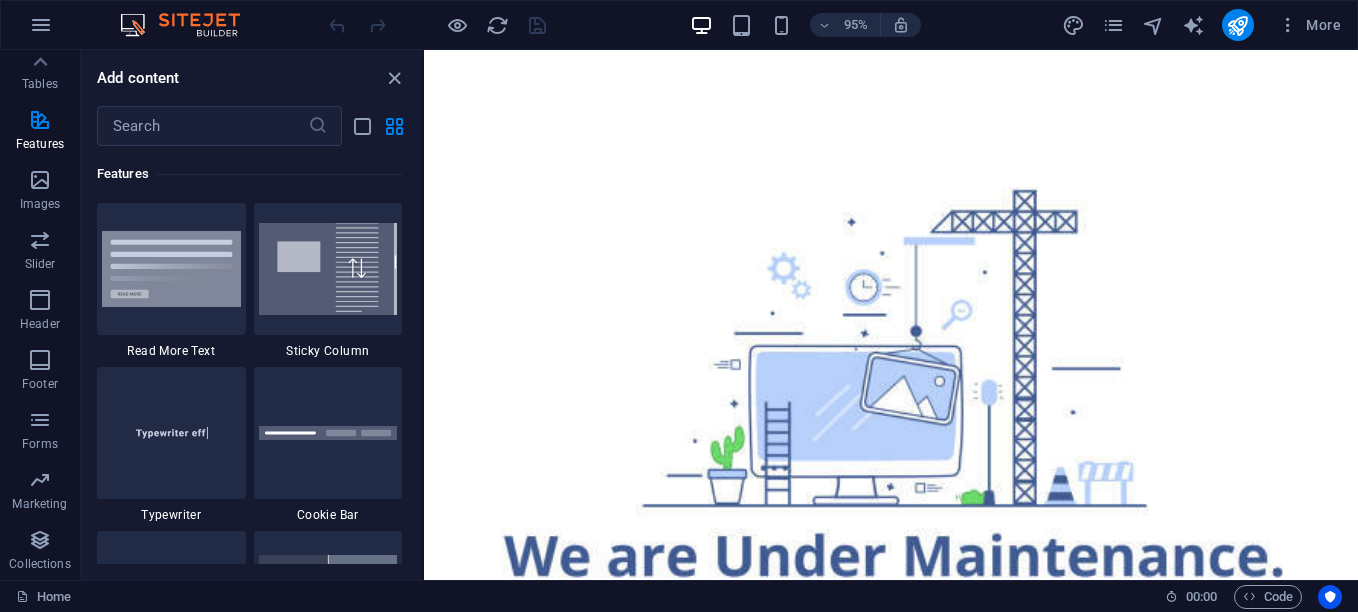 click on "Collections" at bounding box center [39, 564] 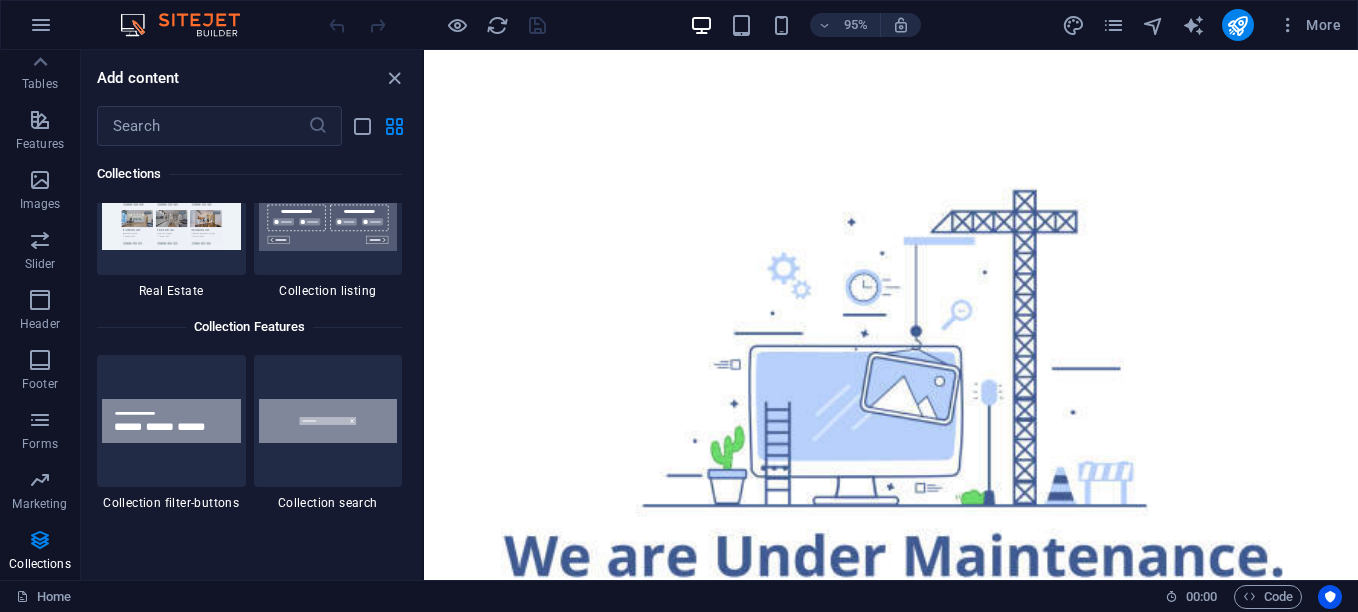 scroll, scrollTop: 18870, scrollLeft: 0, axis: vertical 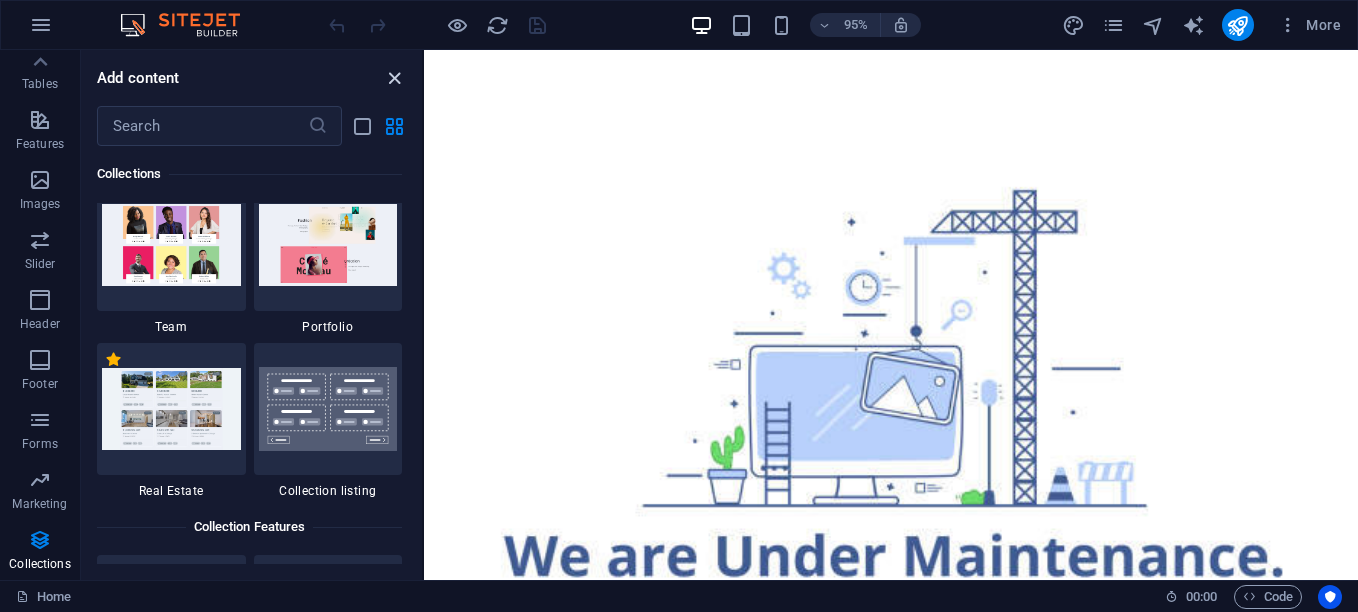 click at bounding box center (394, 78) 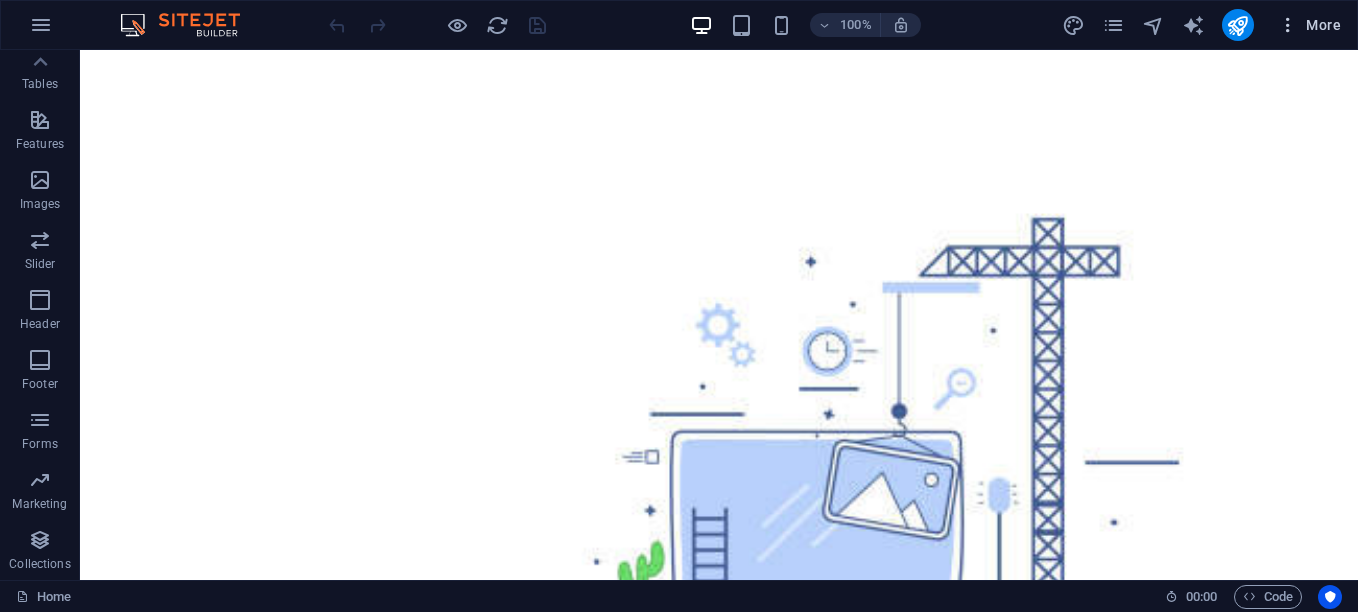 click on "More" at bounding box center [1309, 25] 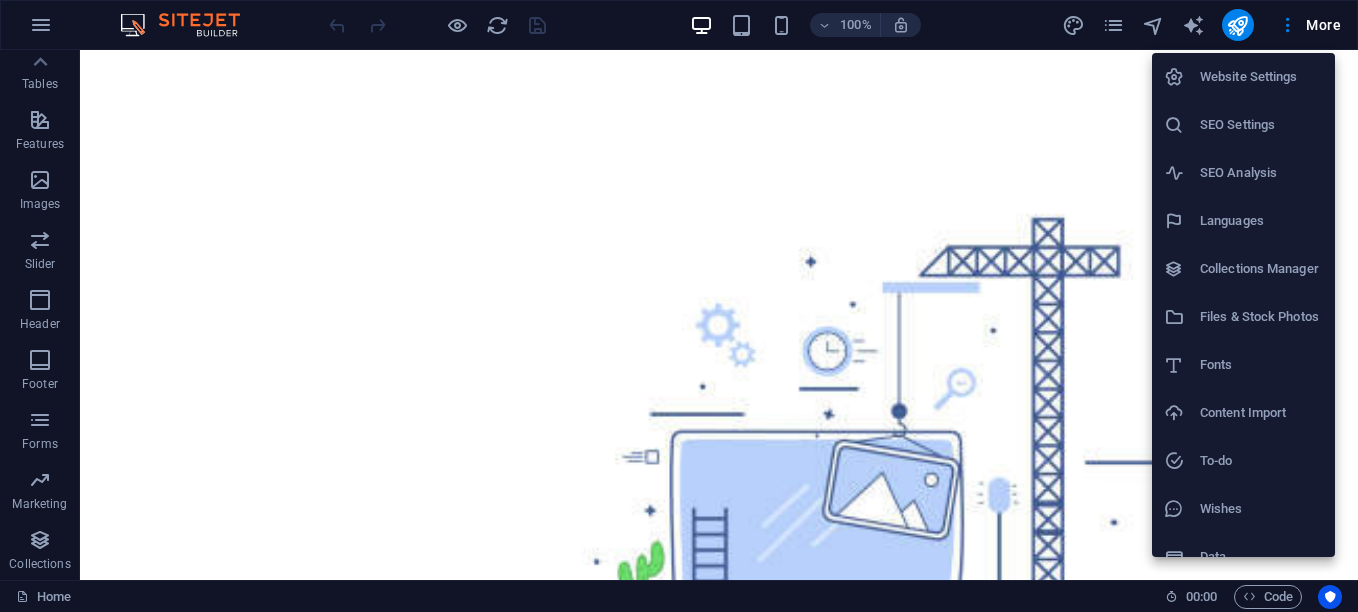 click on "Website Settings" at bounding box center (1261, 77) 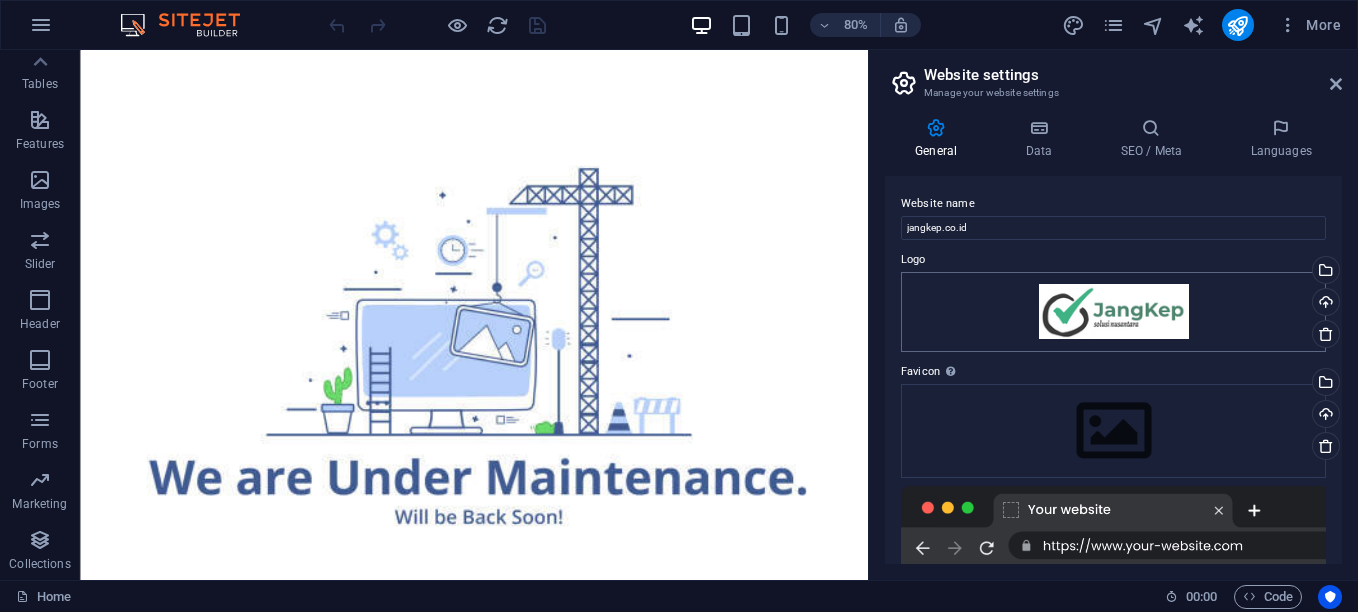 scroll, scrollTop: 279, scrollLeft: 0, axis: vertical 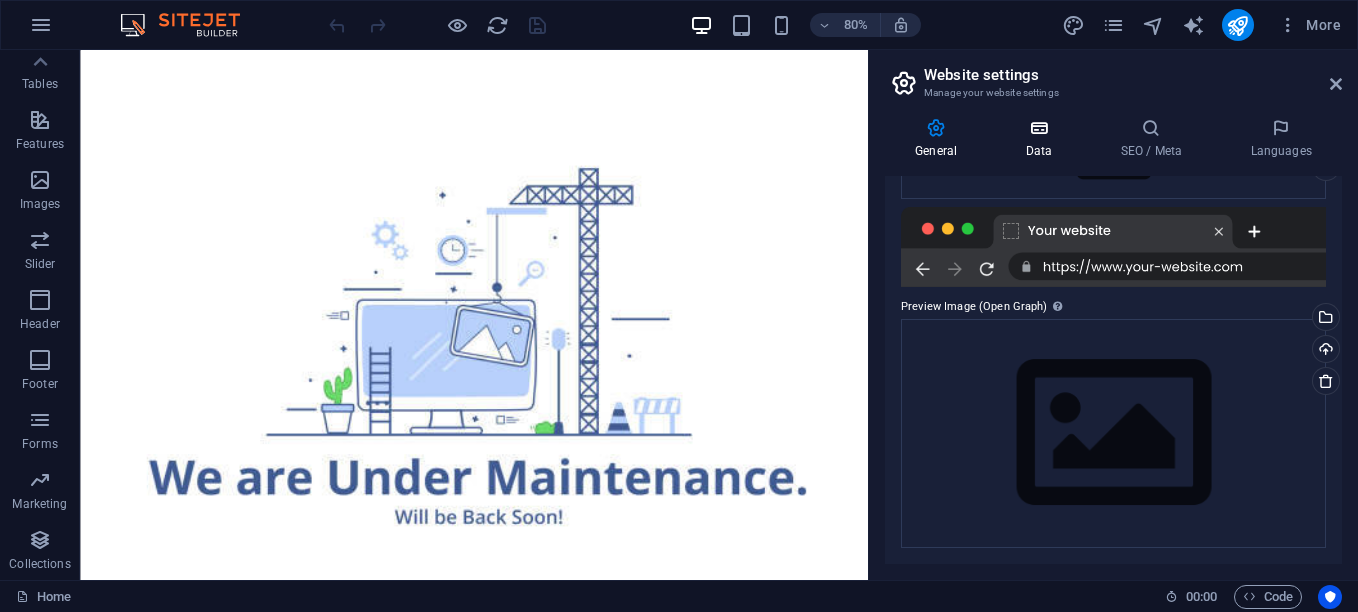 click at bounding box center (1038, 128) 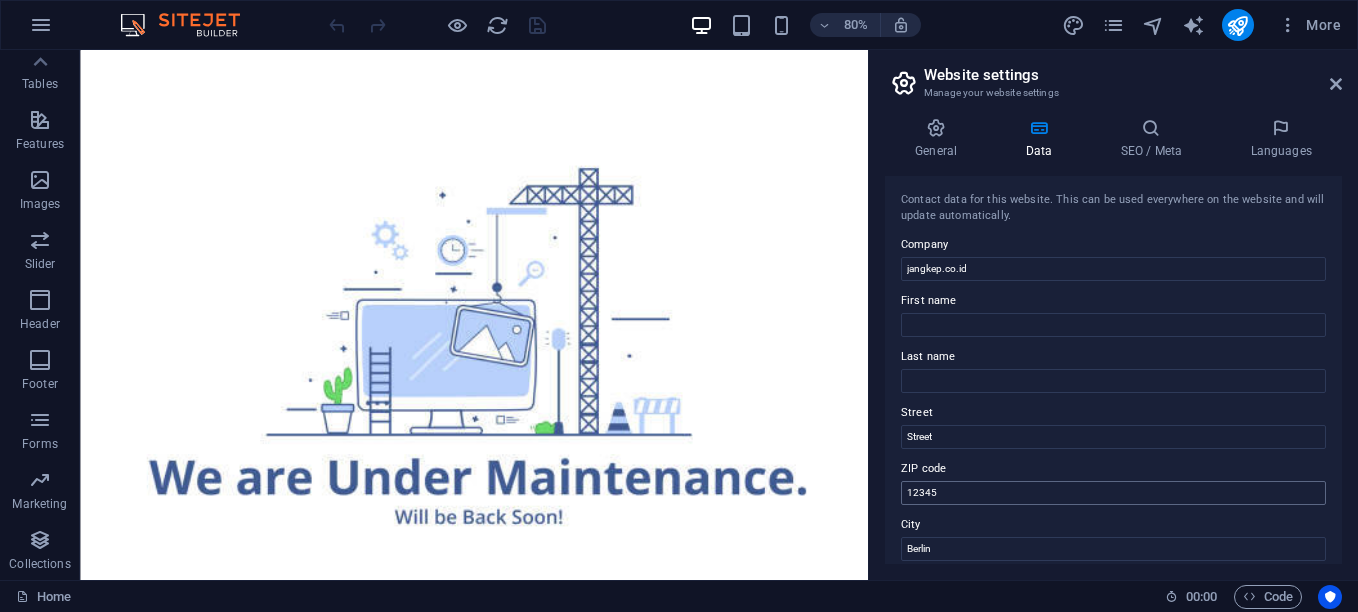 scroll, scrollTop: 300, scrollLeft: 0, axis: vertical 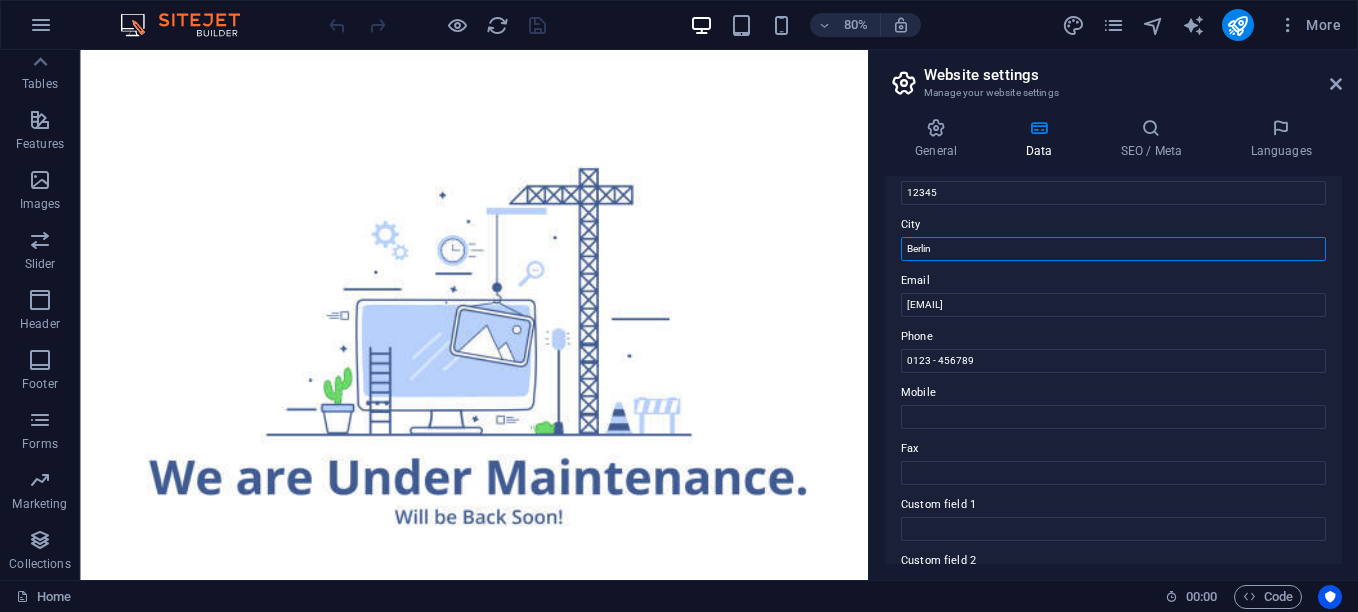 click on "Berlin" at bounding box center (1113, 249) 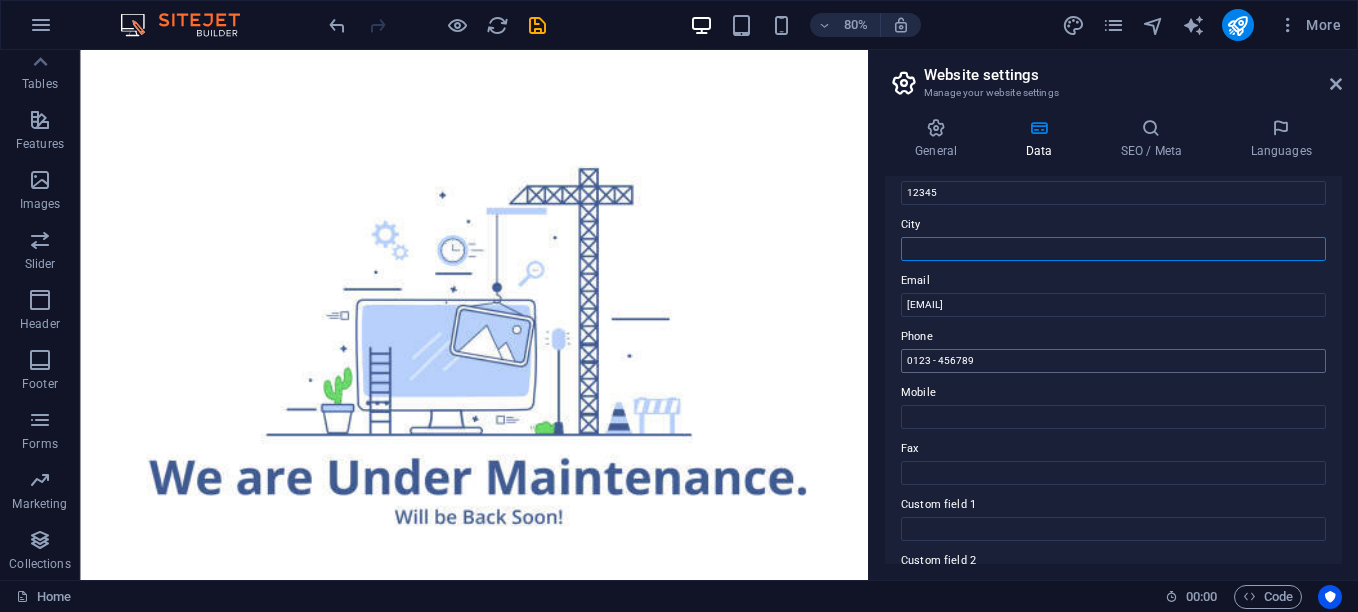 type 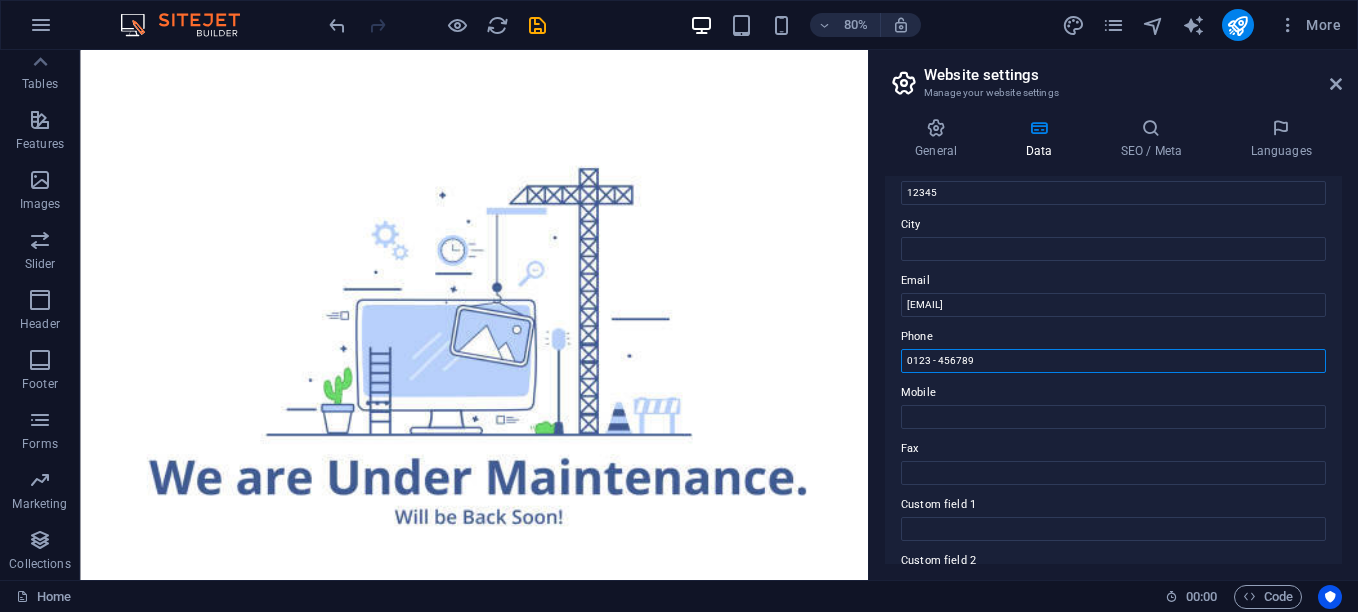 click on "0123 - 456789" at bounding box center [1113, 361] 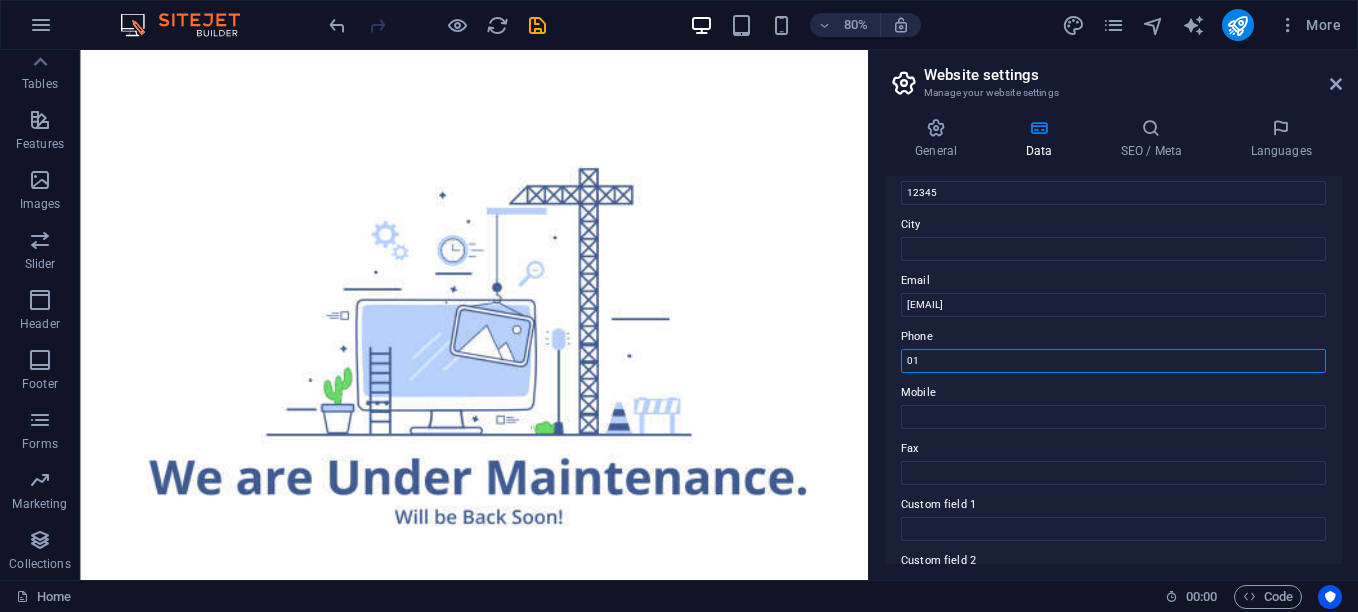 type on "0" 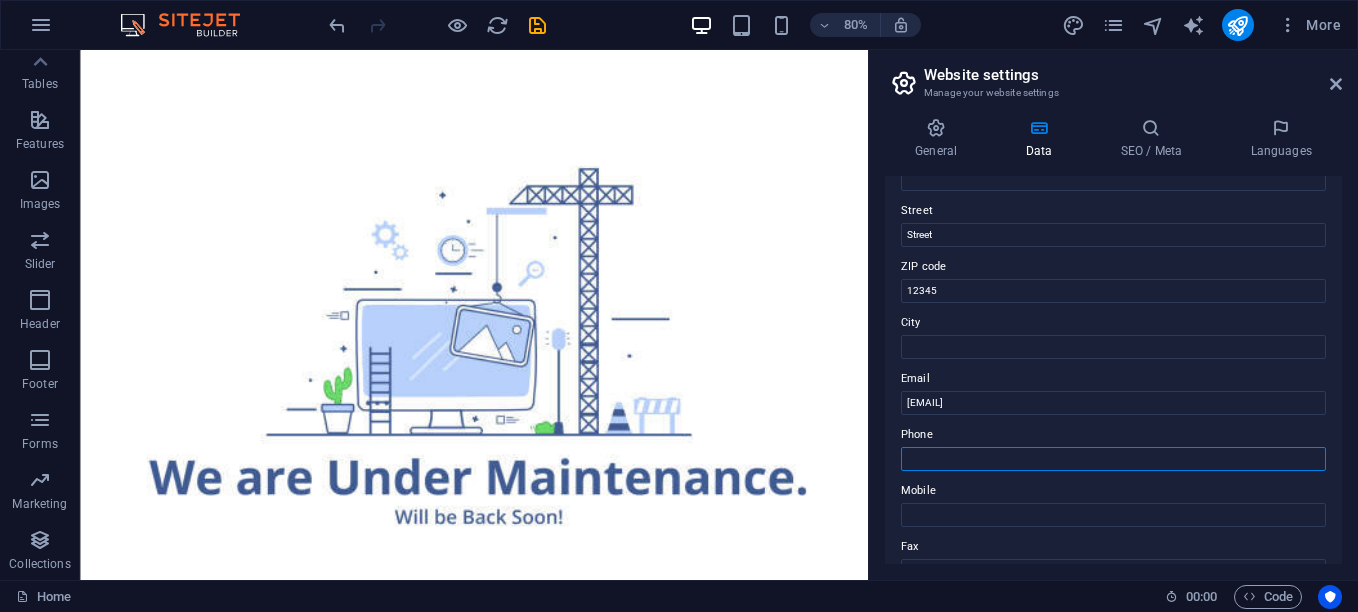 scroll, scrollTop: 100, scrollLeft: 0, axis: vertical 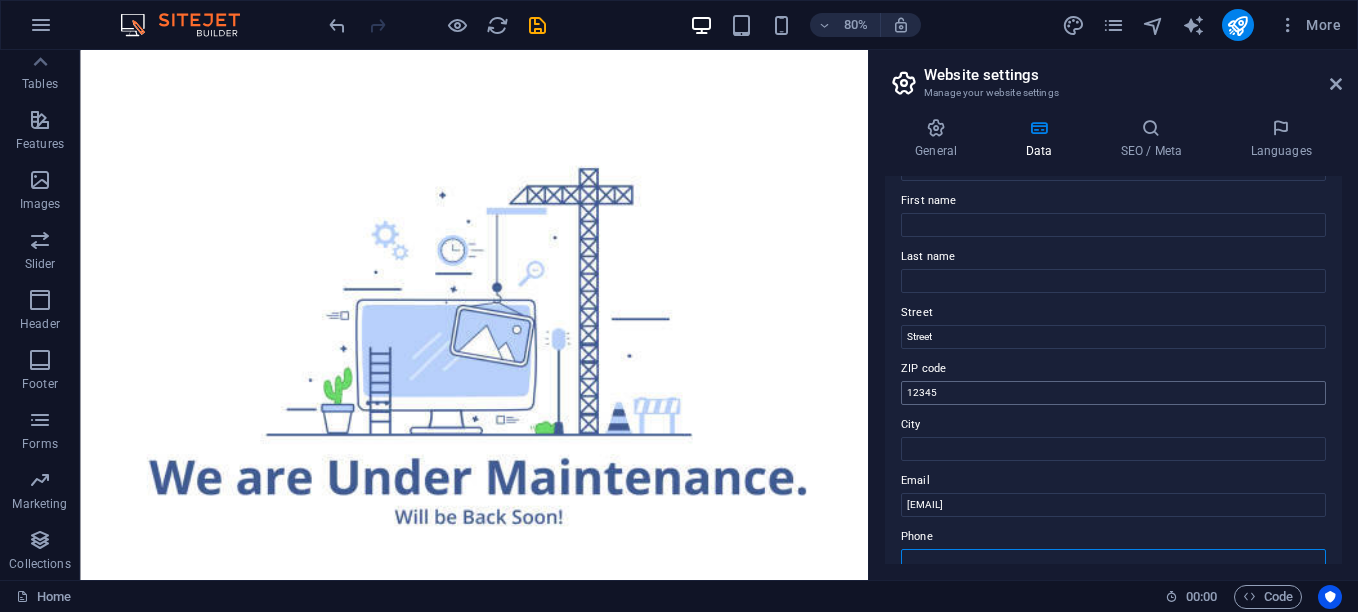 type 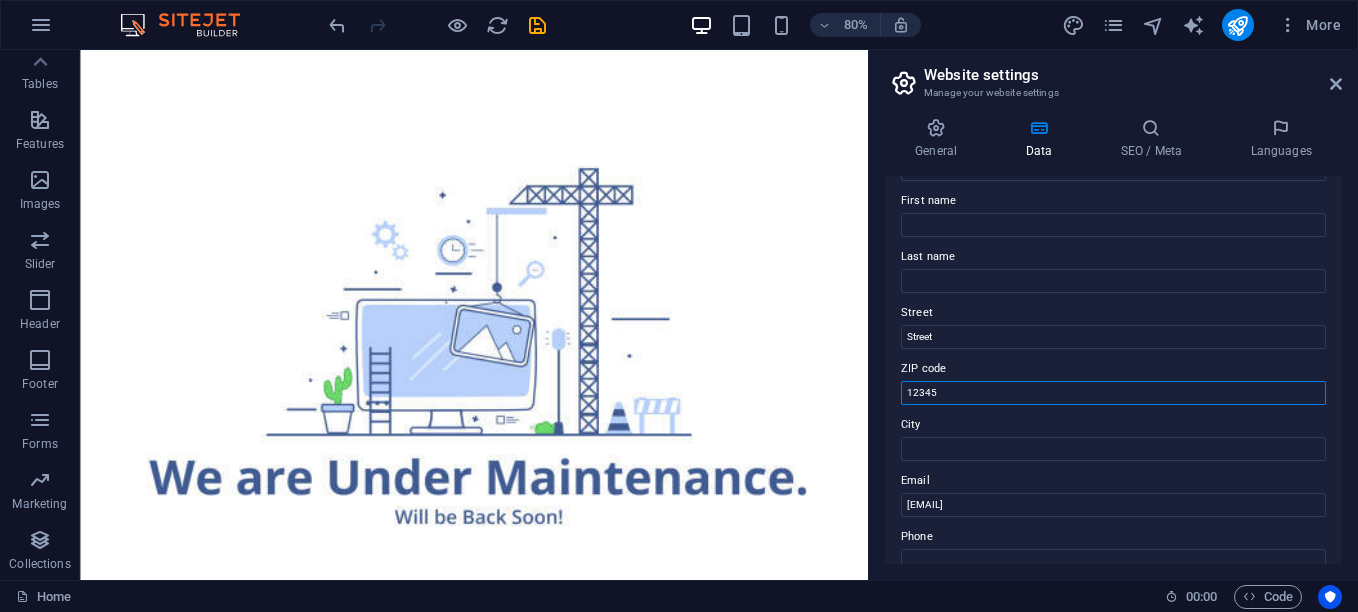 click on "12345" at bounding box center [1113, 393] 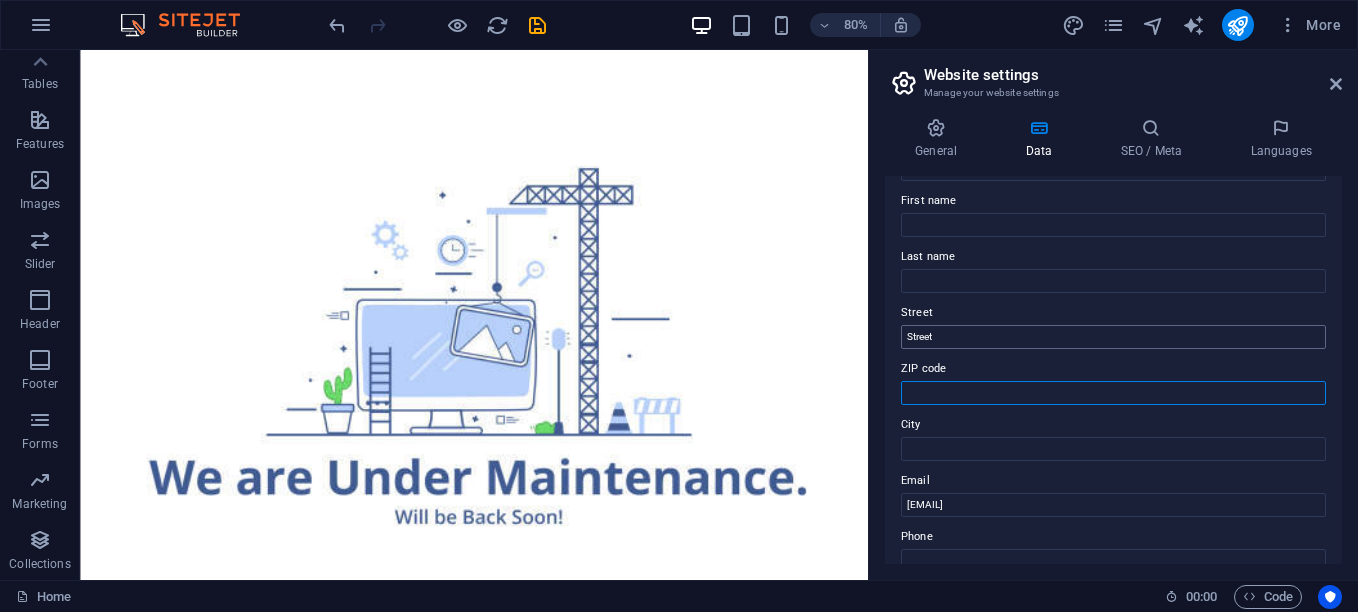 type 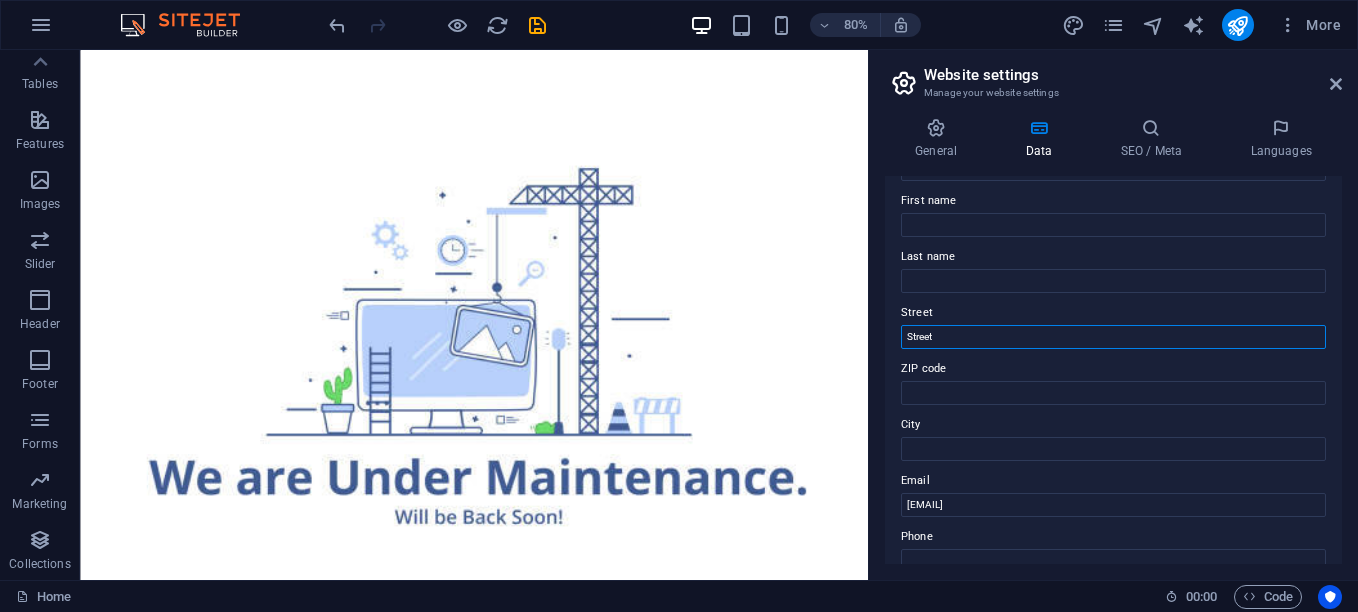 click on "Street" at bounding box center [1113, 337] 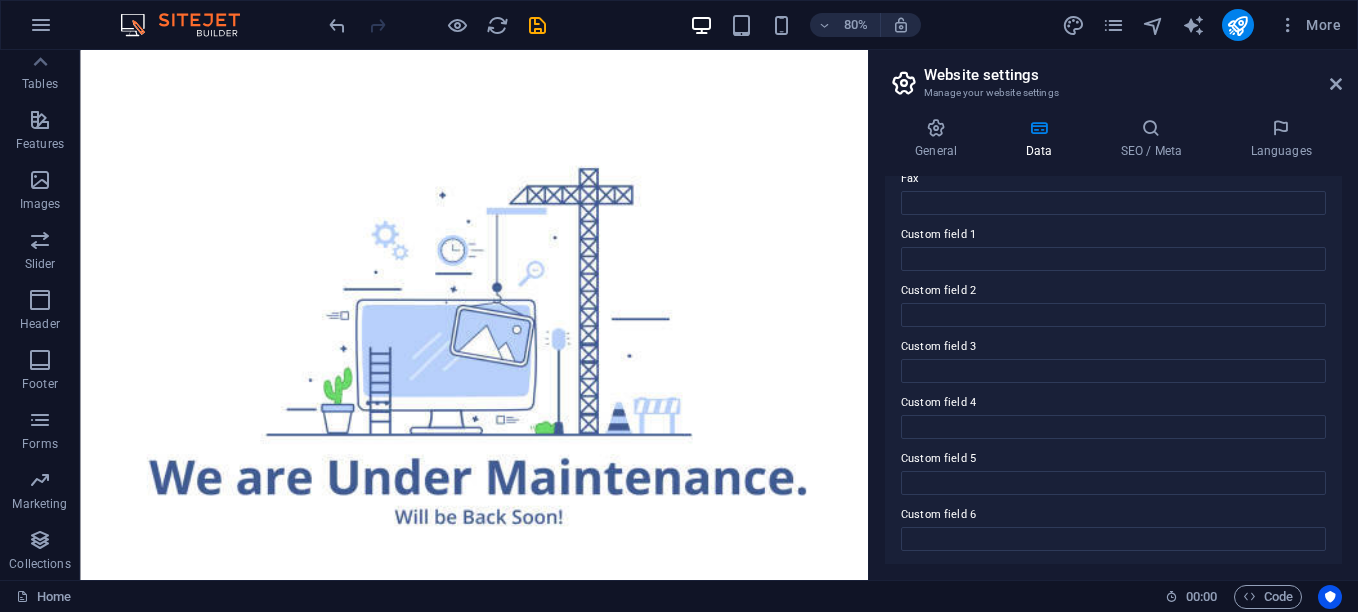 scroll, scrollTop: 573, scrollLeft: 0, axis: vertical 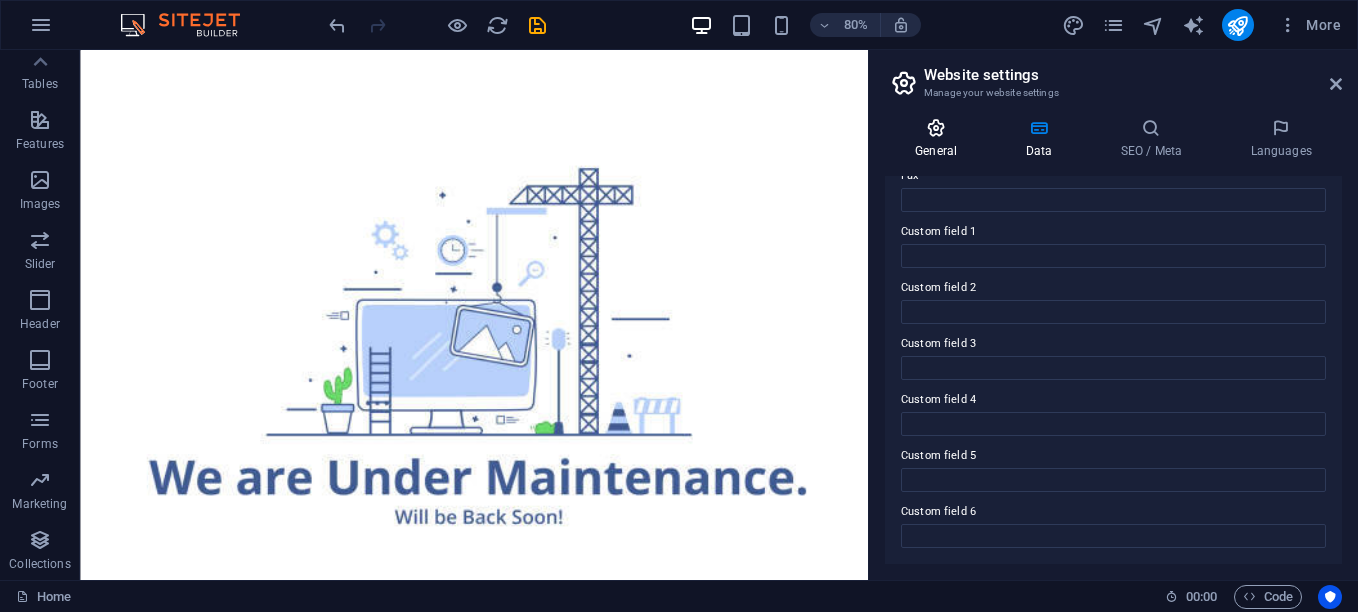 type 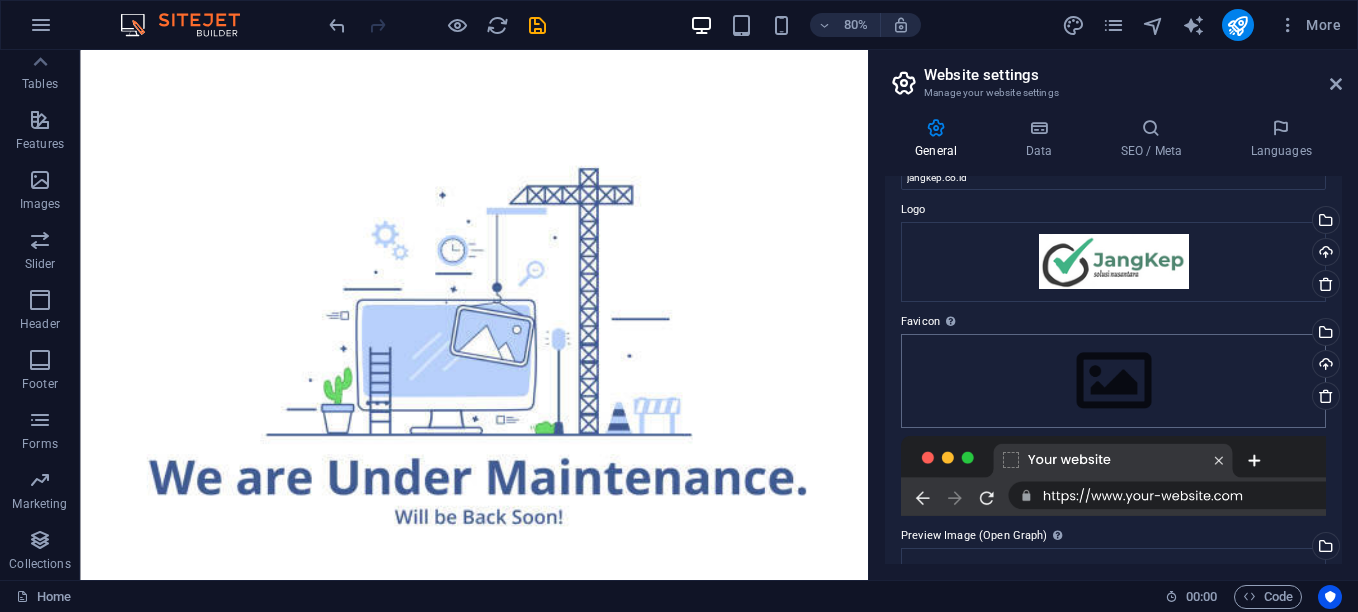 scroll, scrollTop: 0, scrollLeft: 0, axis: both 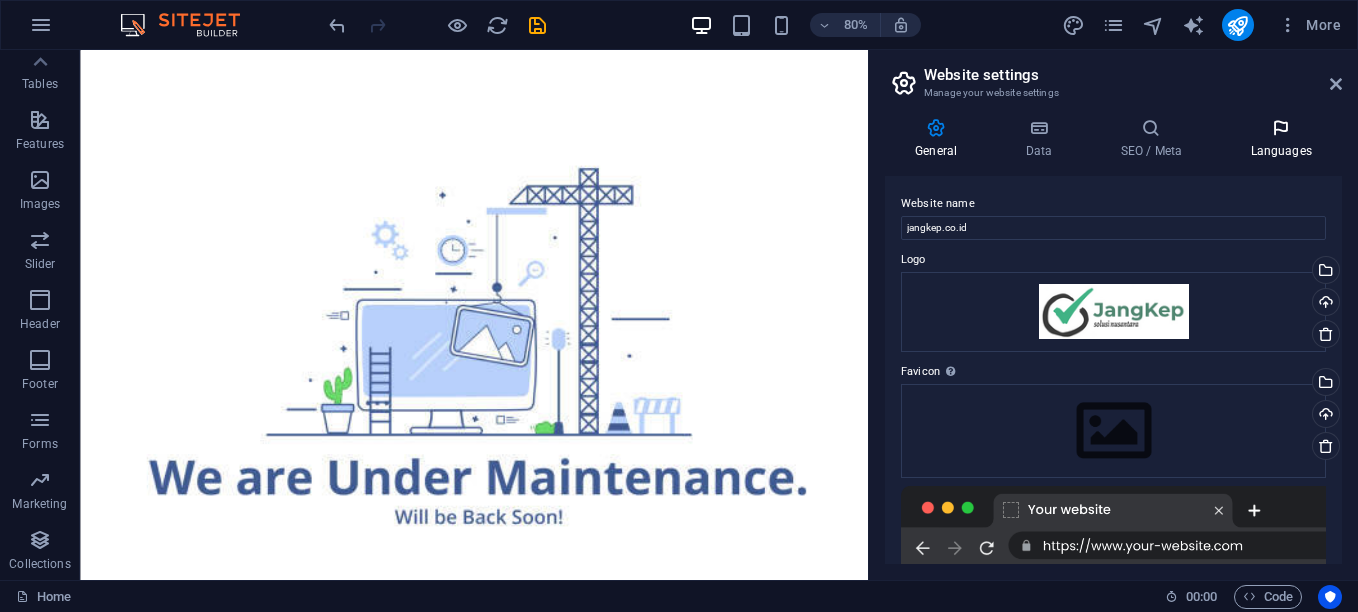 click on "Languages" at bounding box center (1281, 139) 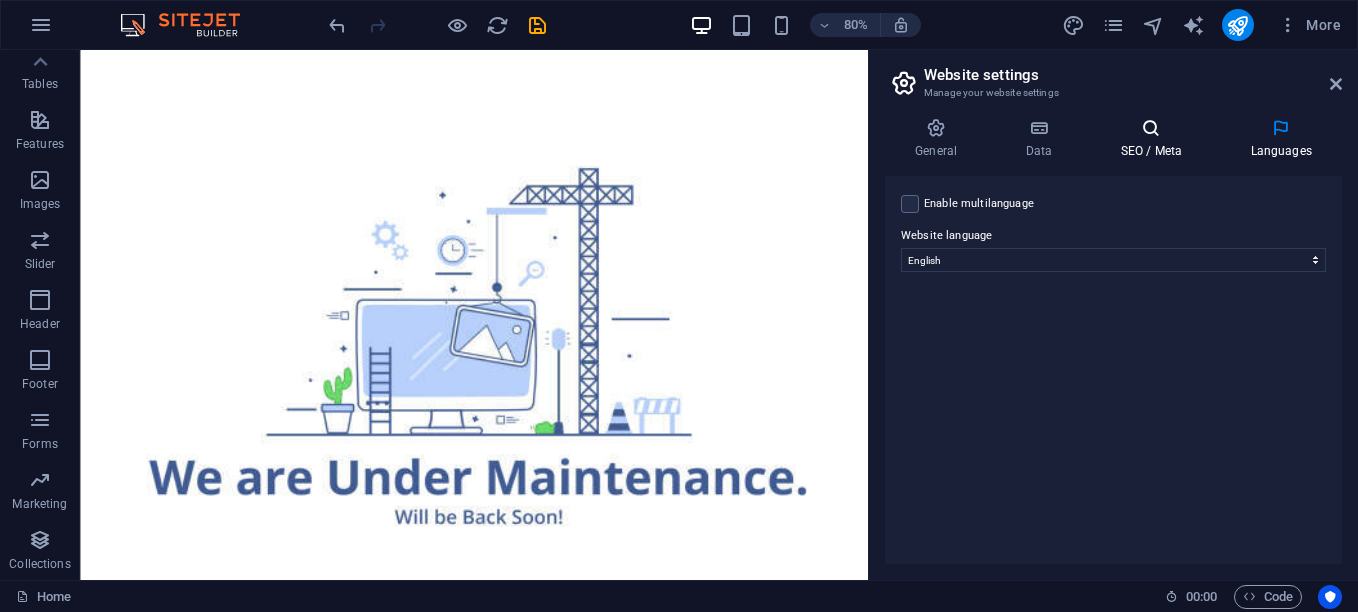 click on "SEO / Meta" at bounding box center (1155, 139) 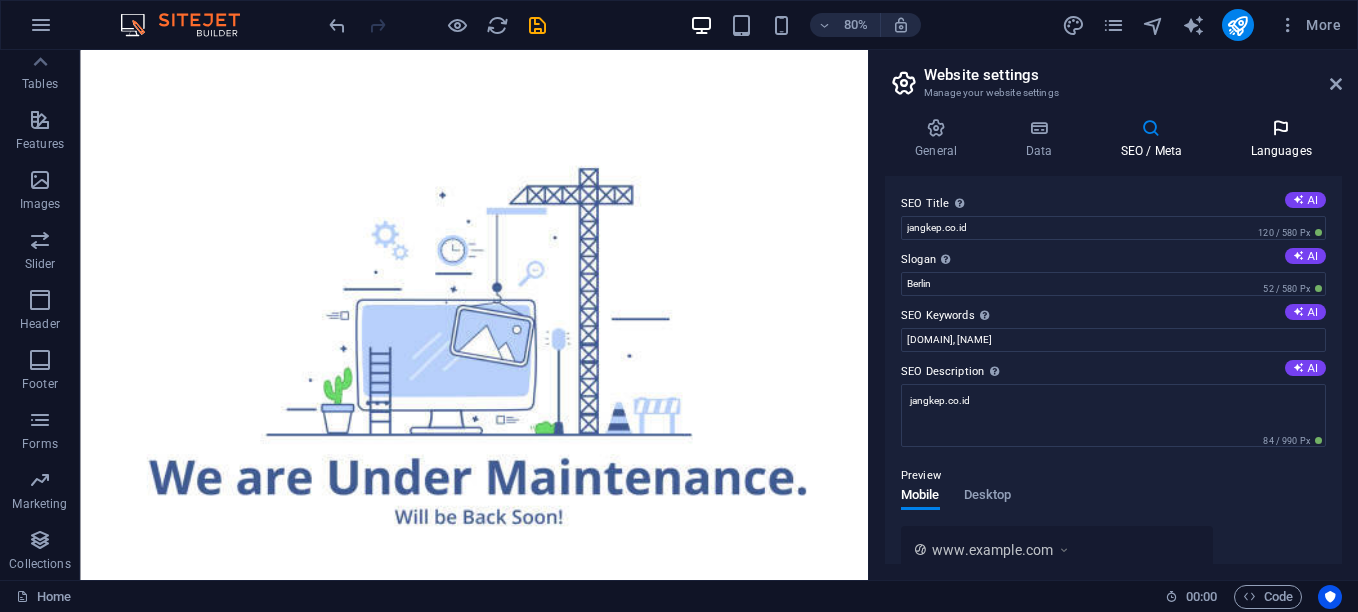 click at bounding box center (1281, 128) 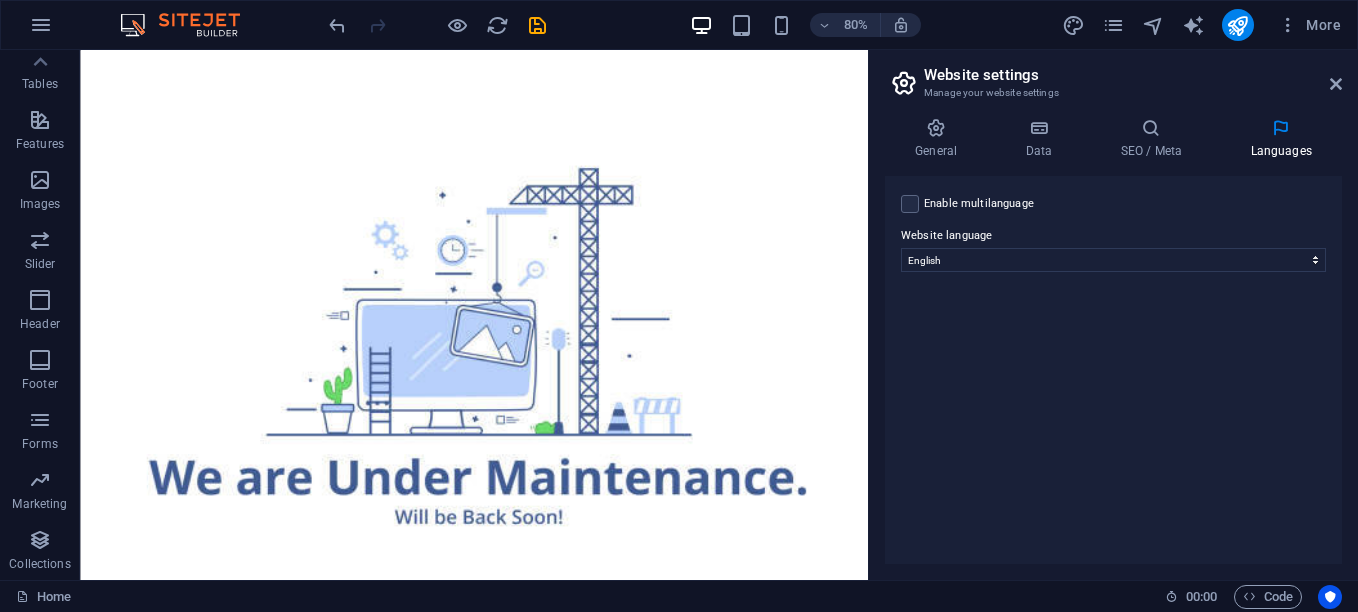 click on "Enable multilanguage To disable multilanguage delete all languages until only one language remains." at bounding box center [979, 204] 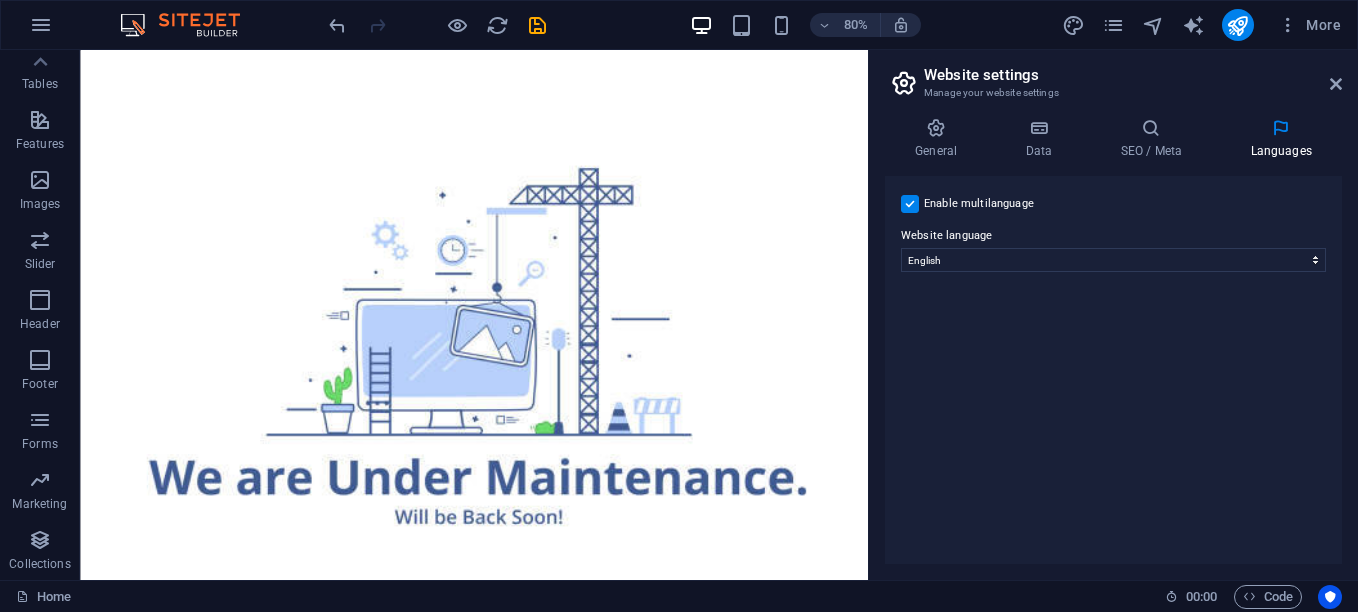 select 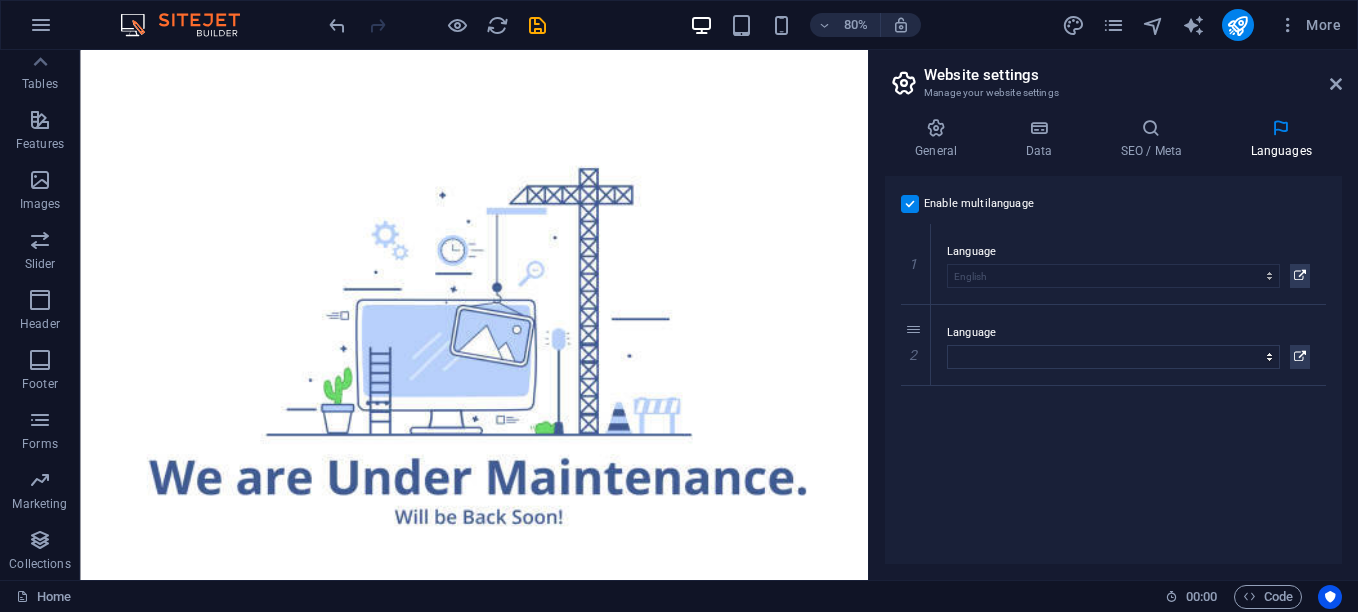 click on "Enable multilanguage To disable multilanguage delete all languages until only one language remains." at bounding box center [979, 204] 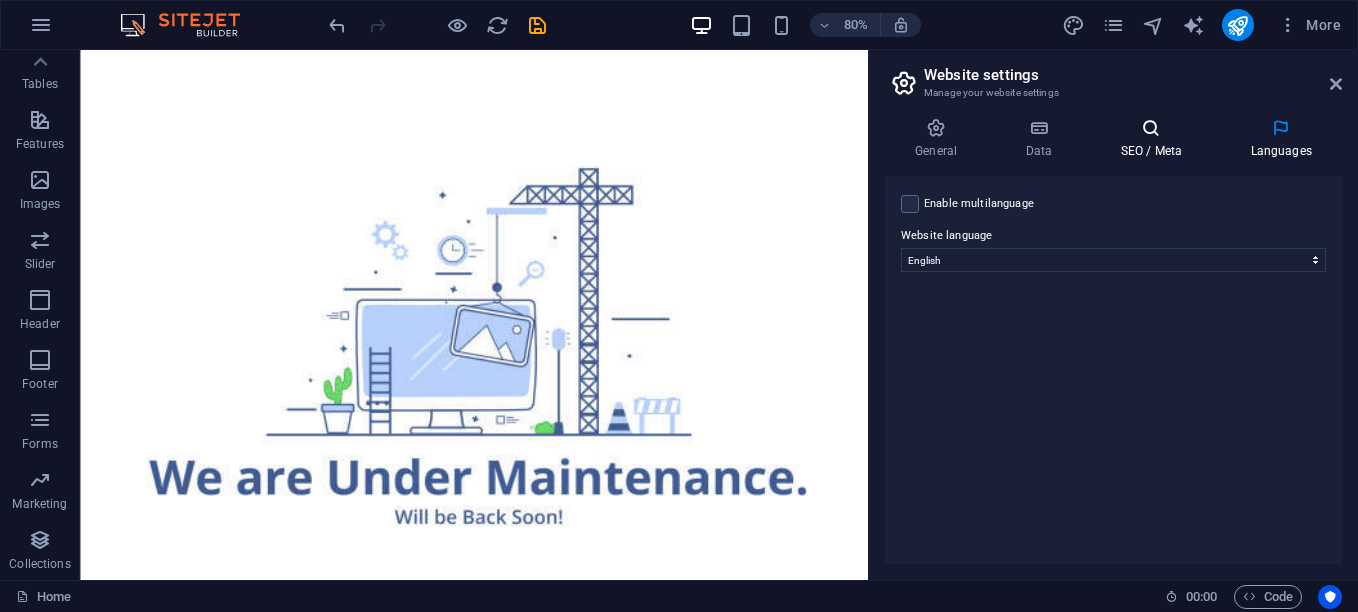 click on "SEO / Meta" at bounding box center [1155, 139] 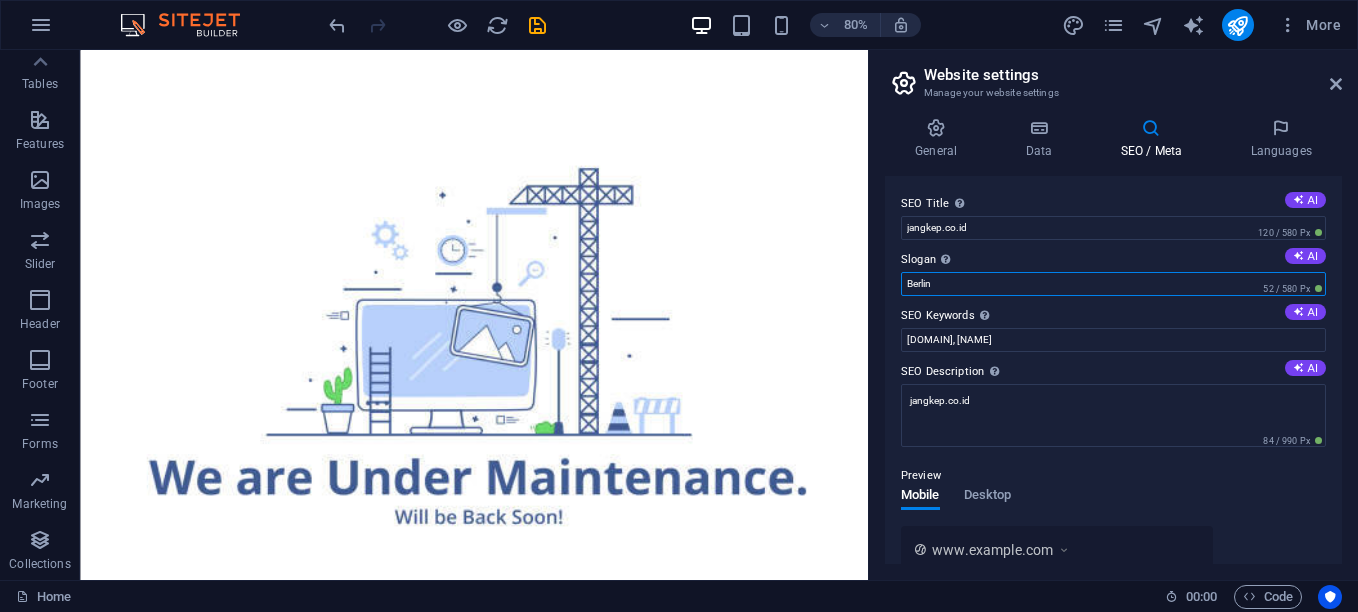 click on "Berlin" at bounding box center (1113, 284) 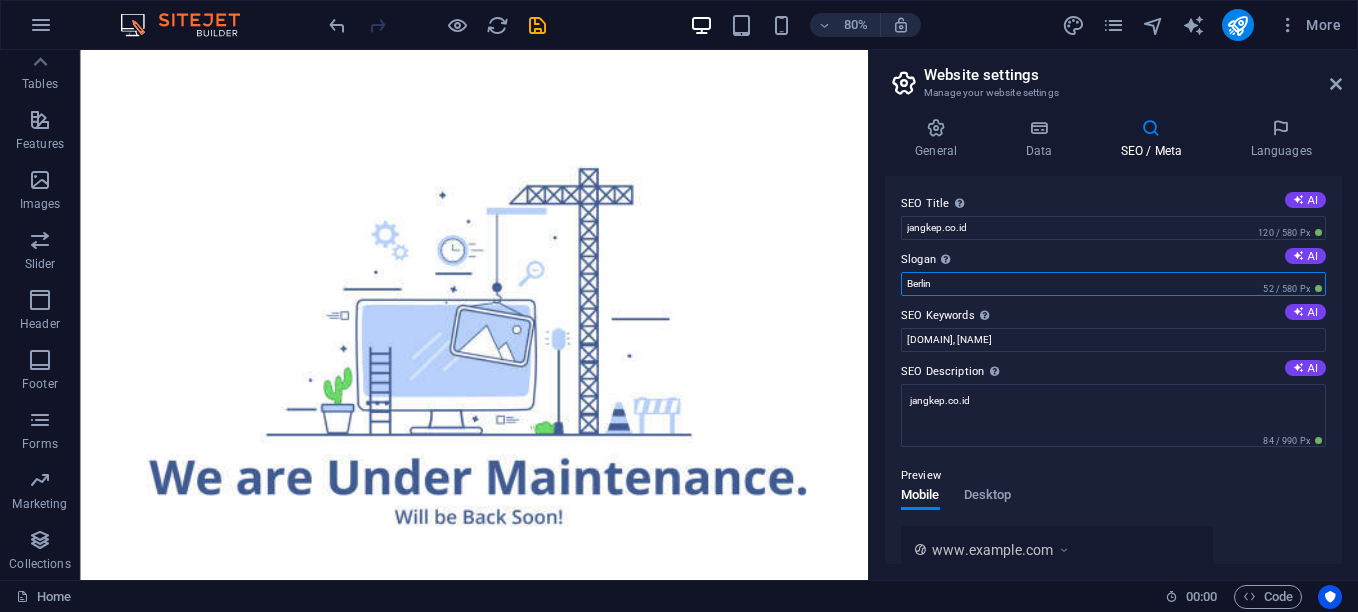 click on "Berlin" at bounding box center [1113, 284] 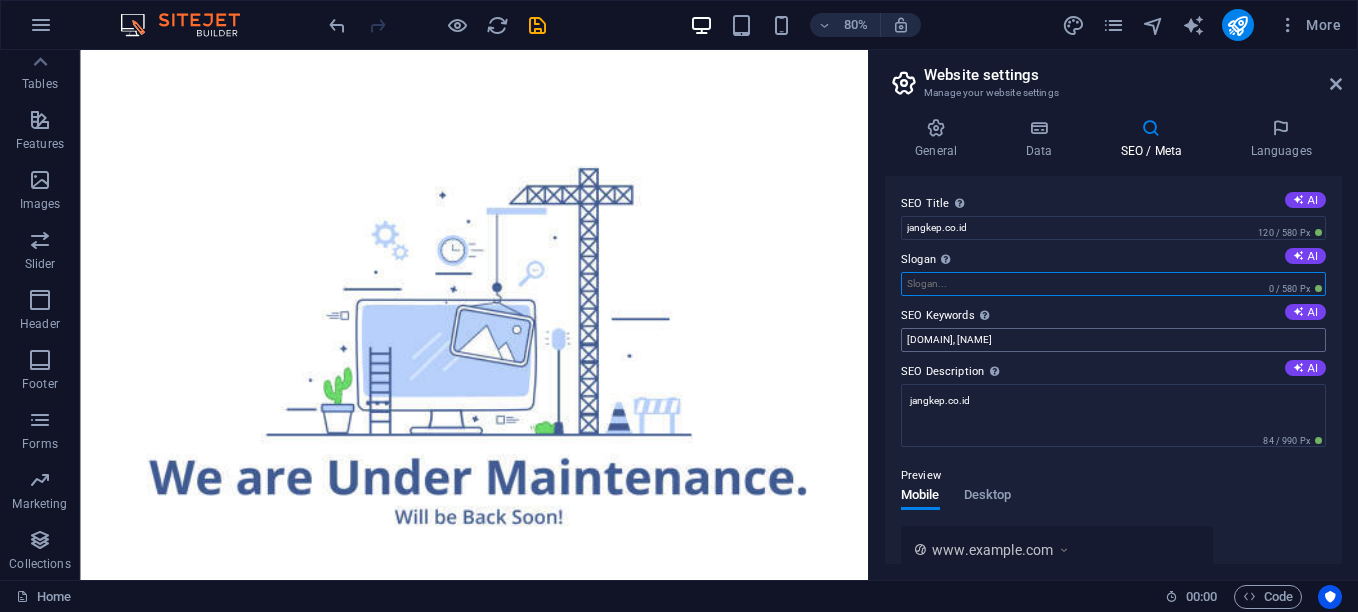 type 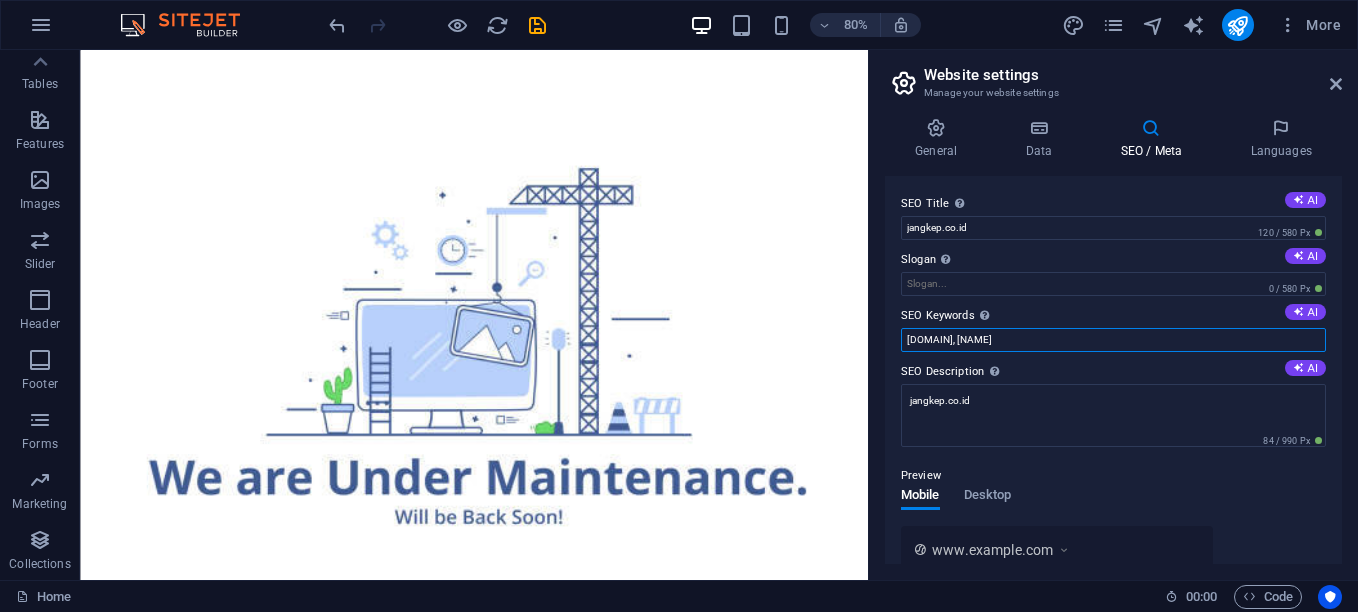 click on "[DOMAIN], [NAME]" at bounding box center (1113, 340) 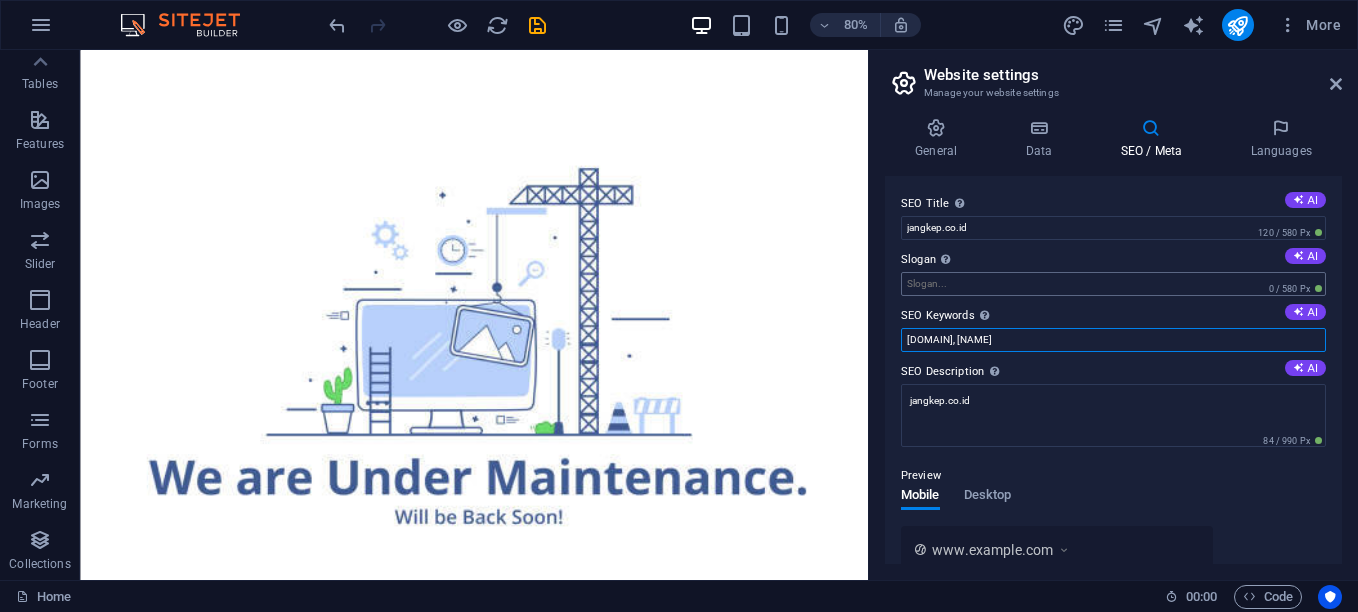 type on "[DOMAIN], [NAME]" 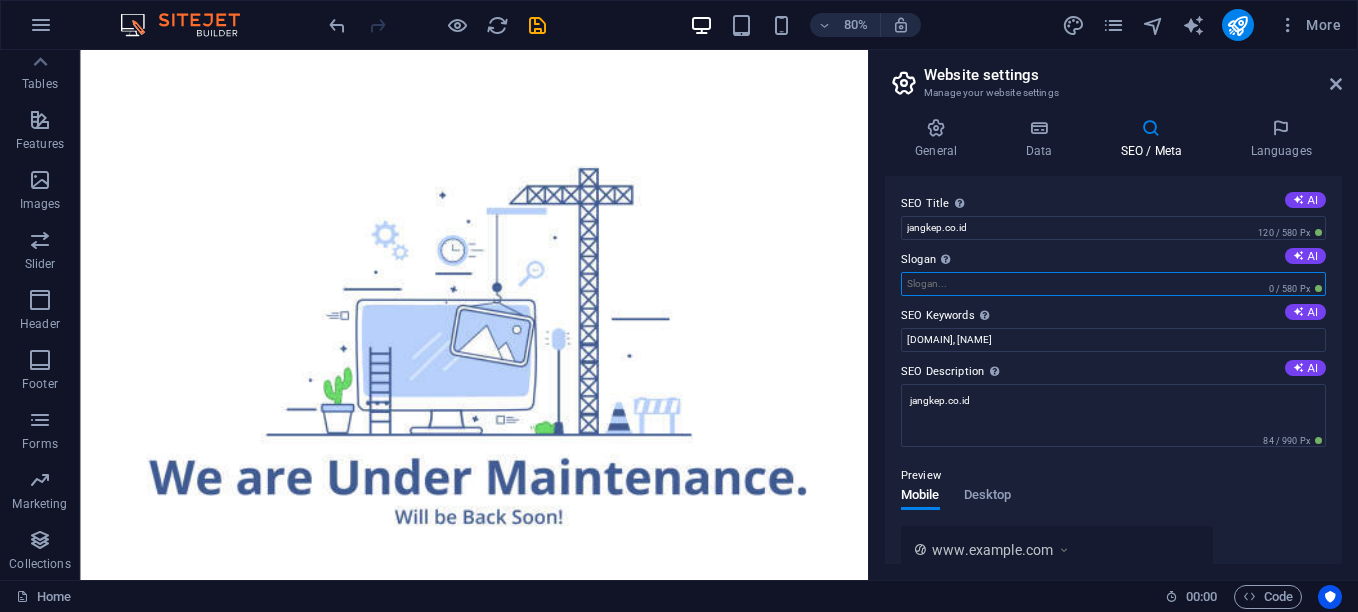 click on "Slogan The slogan of your website. AI" at bounding box center [1113, 284] 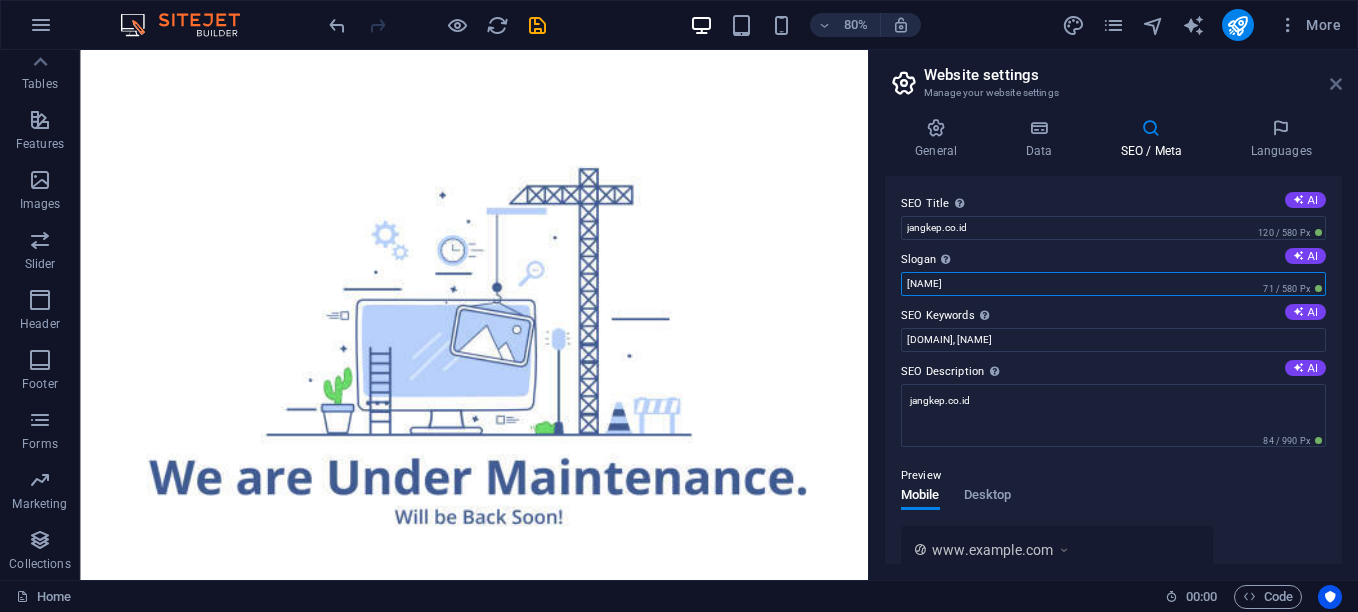 type on "[NAME]" 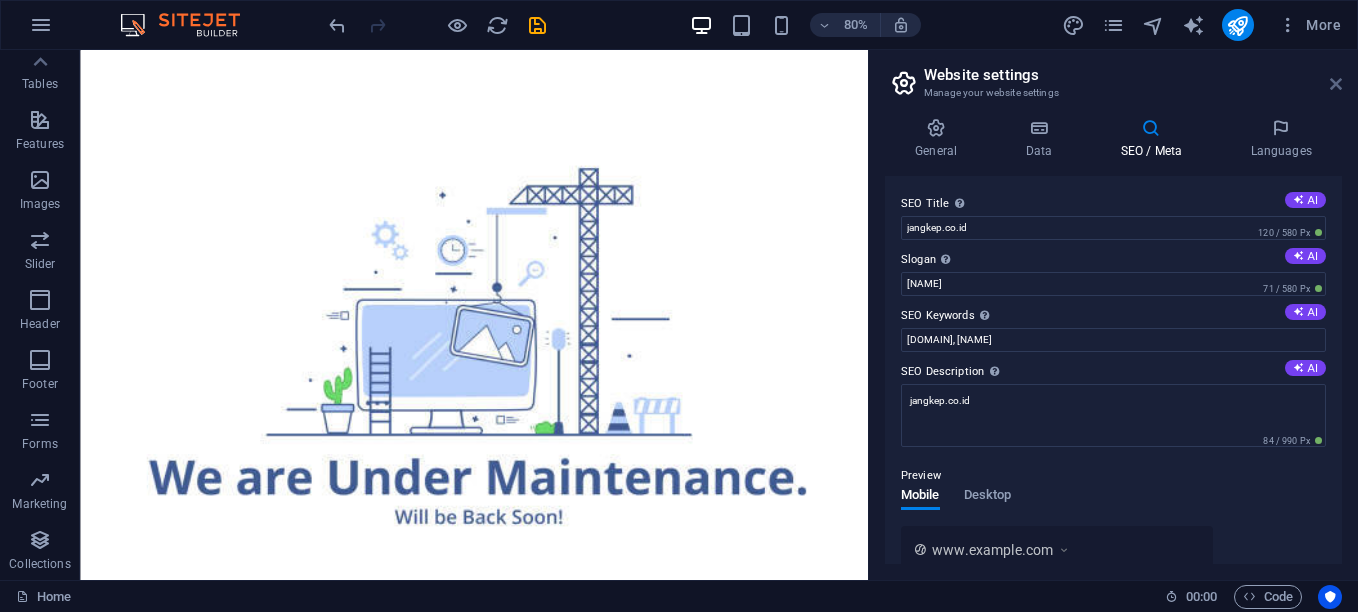 click at bounding box center [1336, 84] 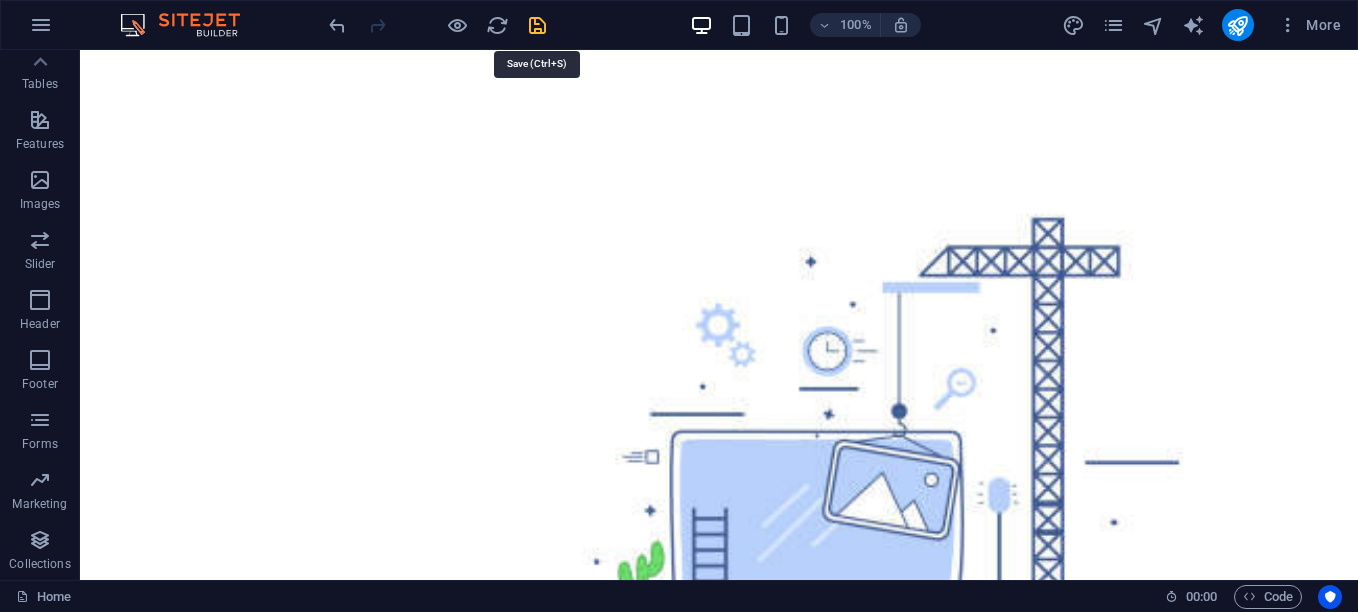 click at bounding box center [537, 25] 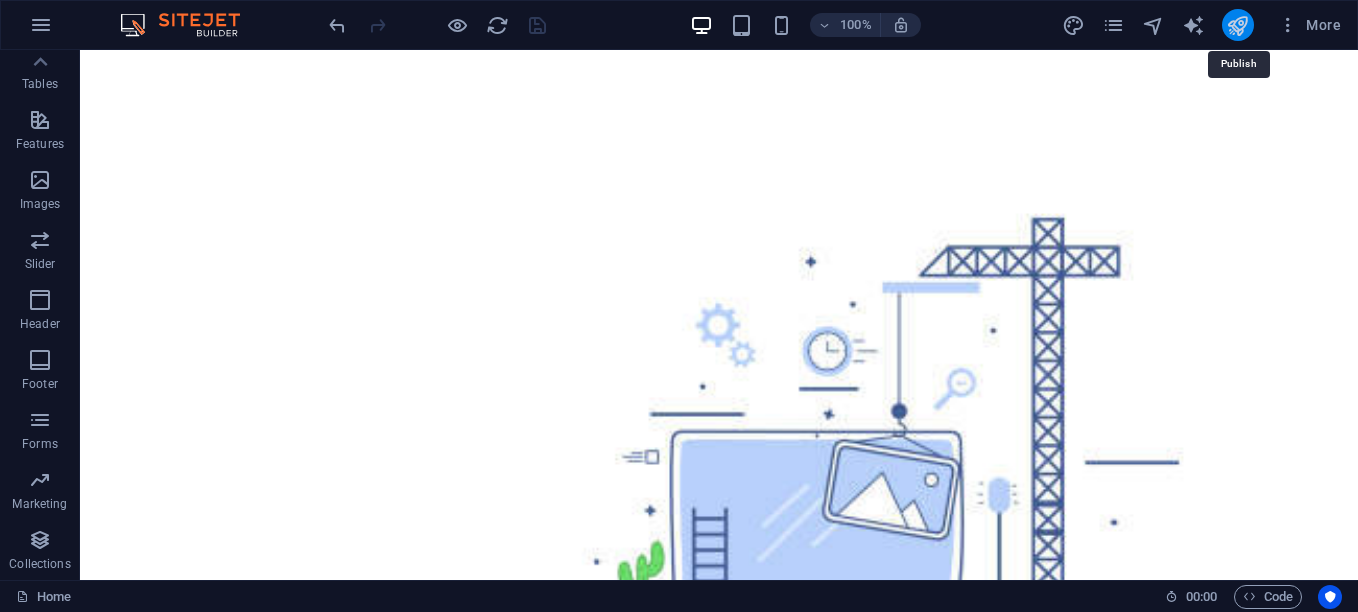 click at bounding box center (1237, 25) 